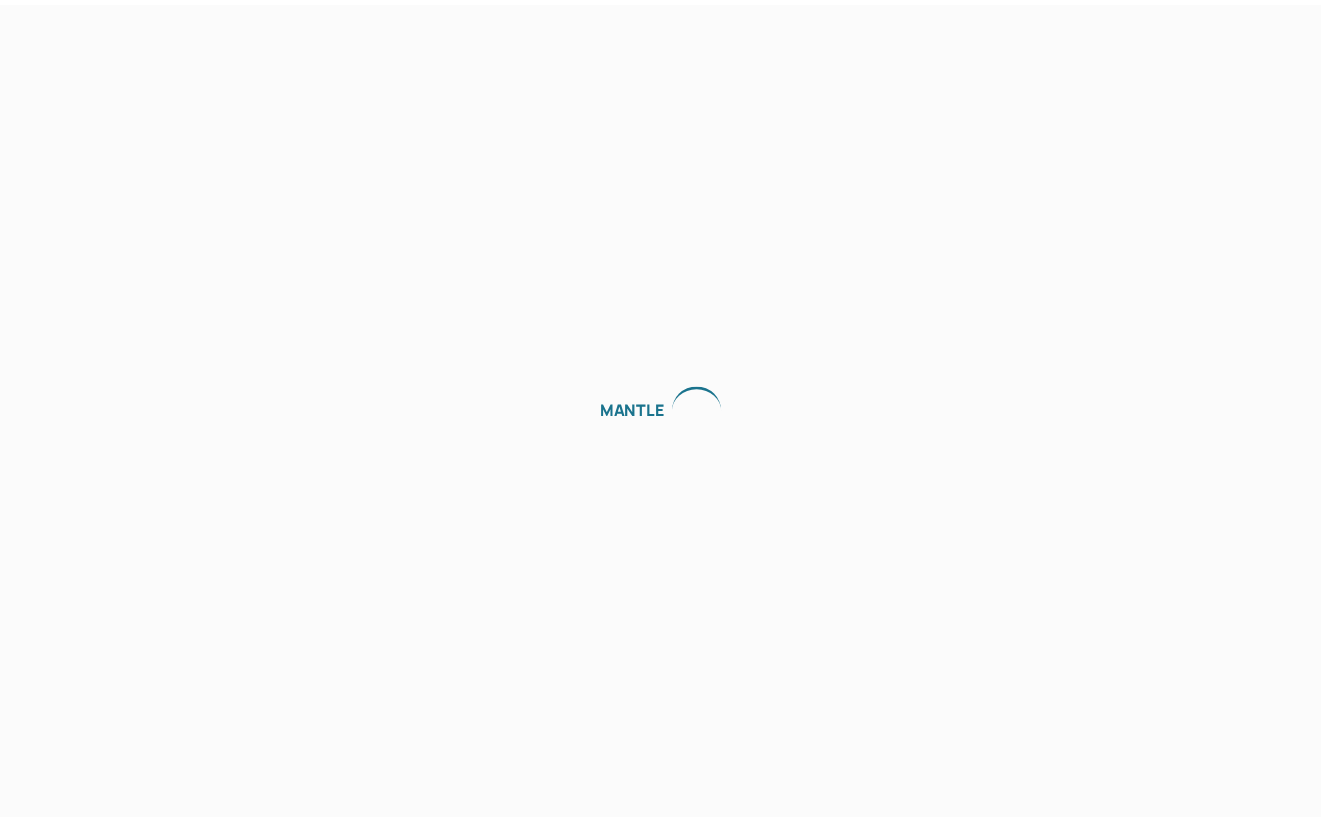 scroll, scrollTop: 0, scrollLeft: 0, axis: both 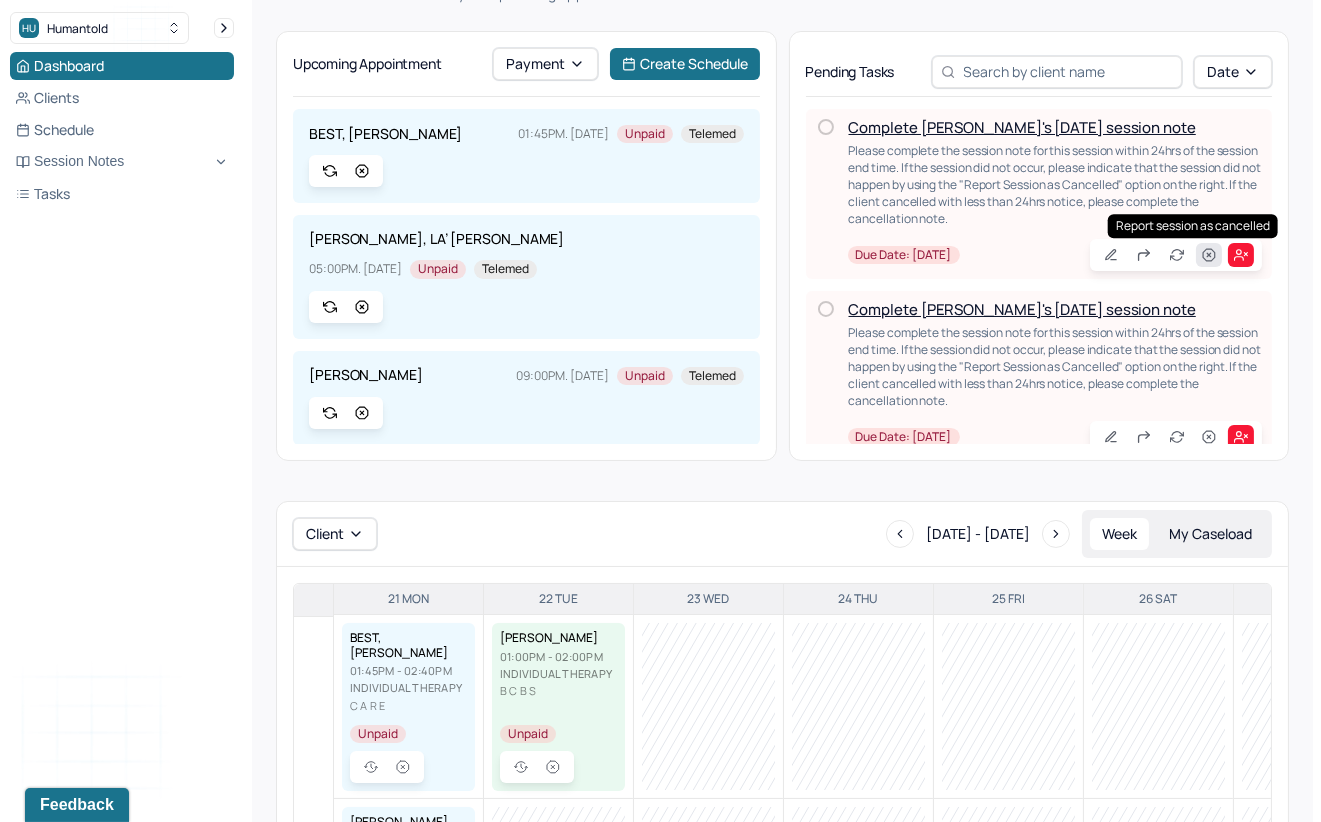 click 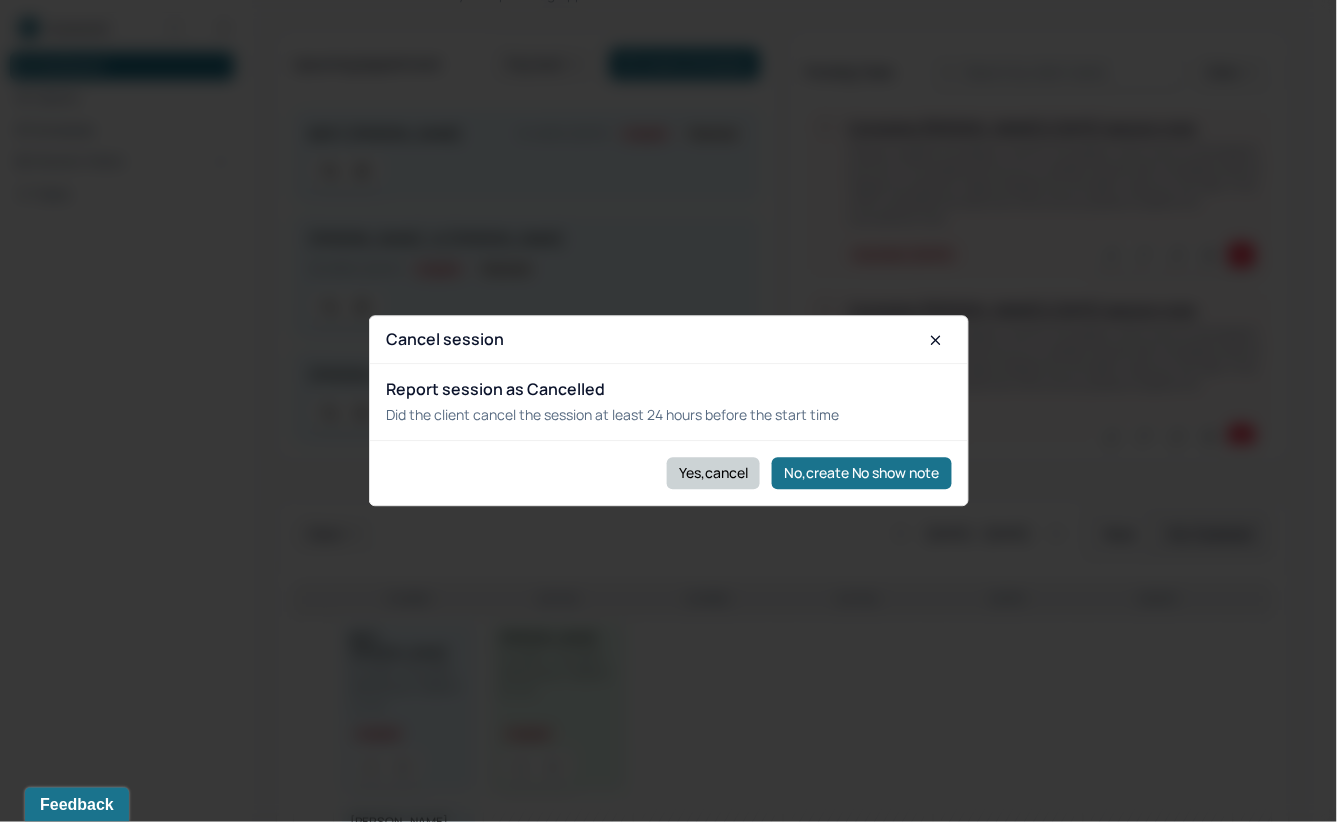 click on "Yes,cancel" at bounding box center [713, 473] 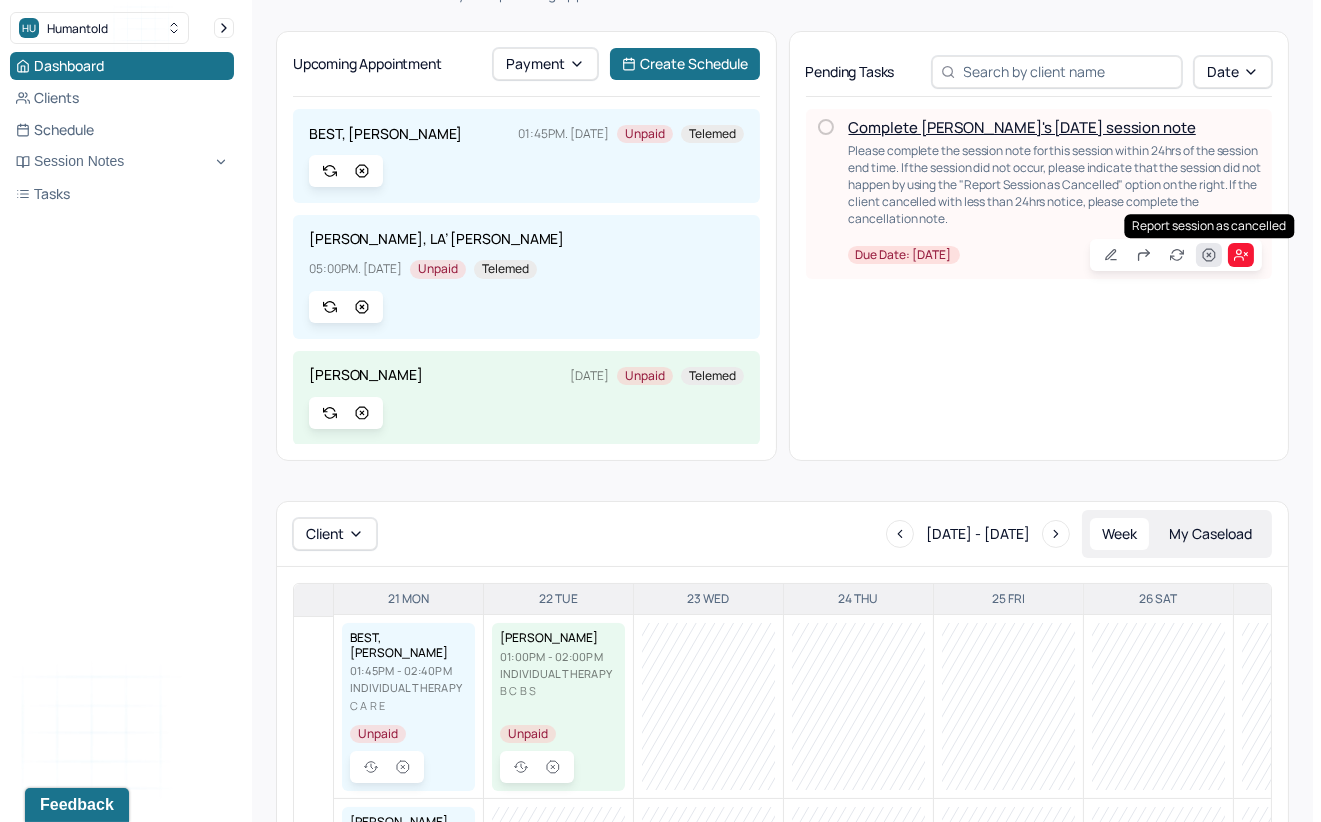 click at bounding box center [1209, 255] 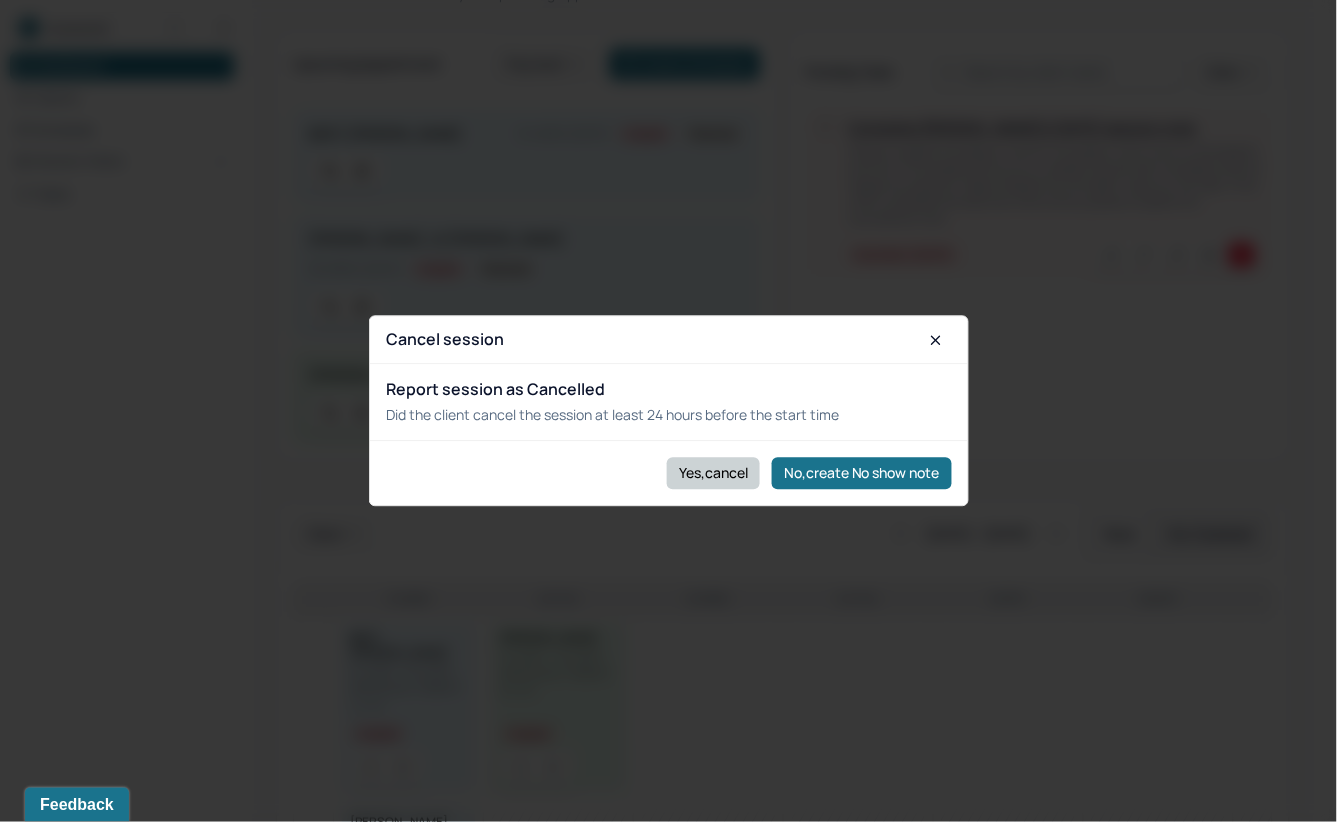 click on "Yes,cancel" at bounding box center [713, 473] 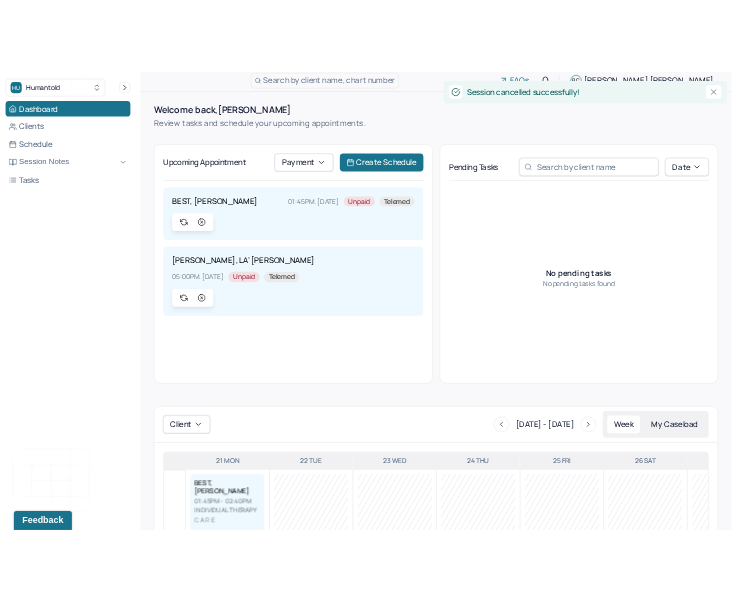 scroll, scrollTop: 0, scrollLeft: 0, axis: both 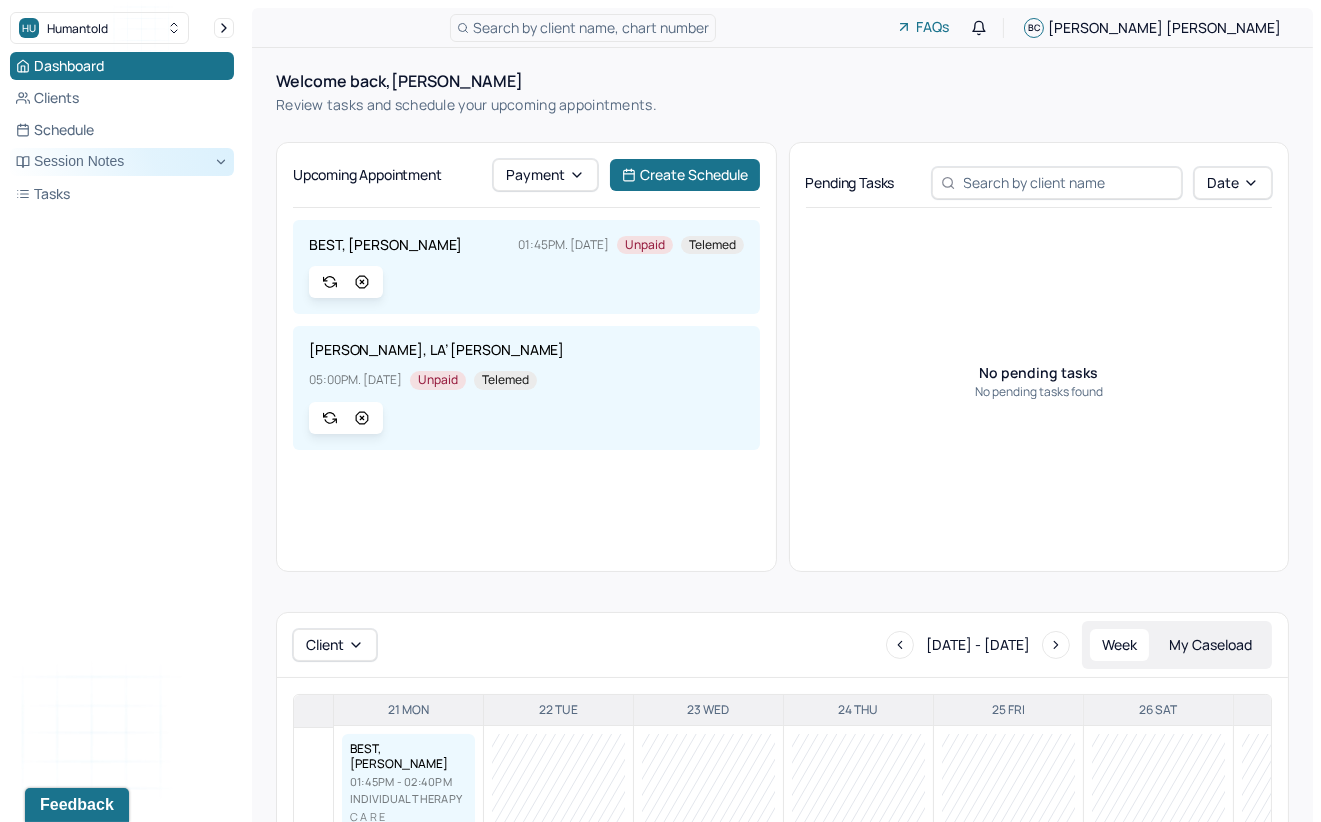 click on "Session Notes" at bounding box center [122, 162] 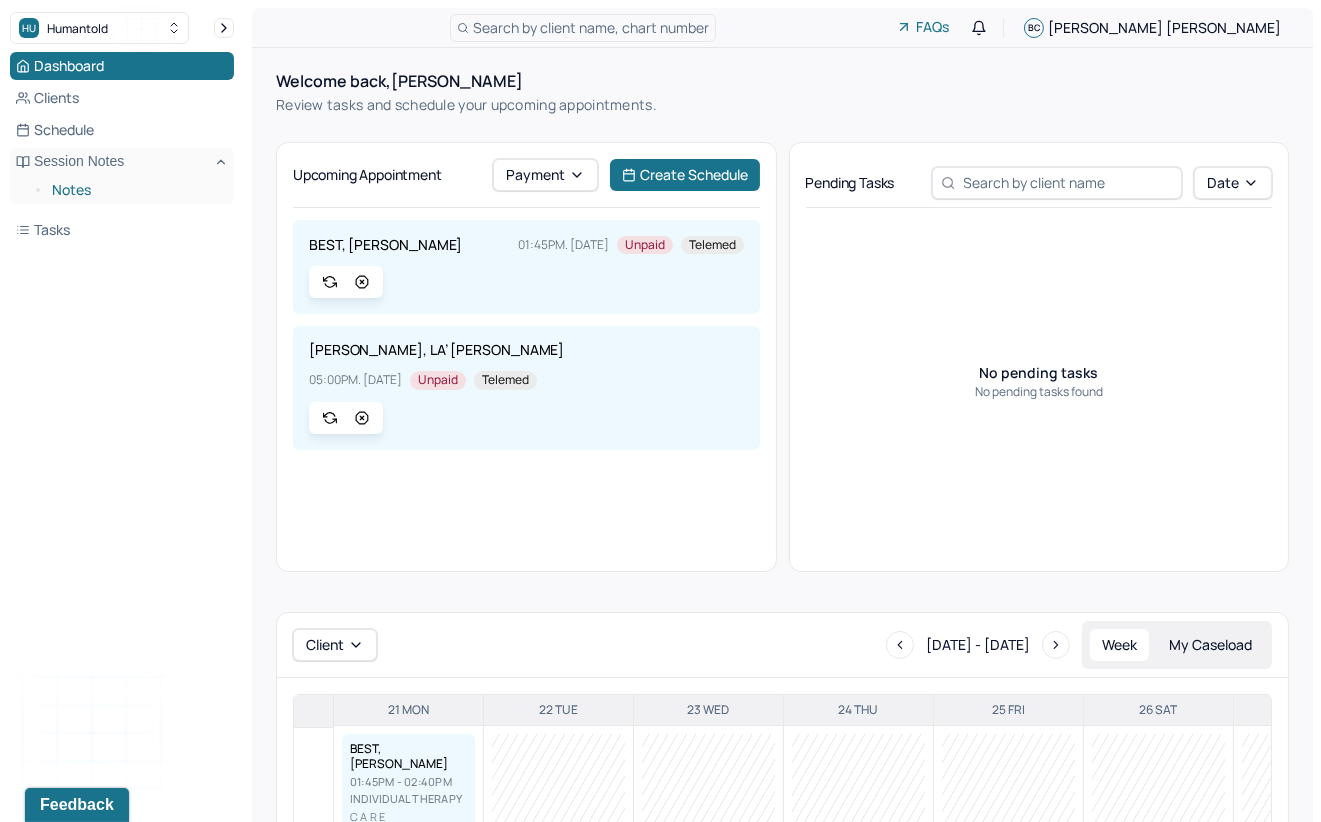 click on "Notes" at bounding box center [135, 190] 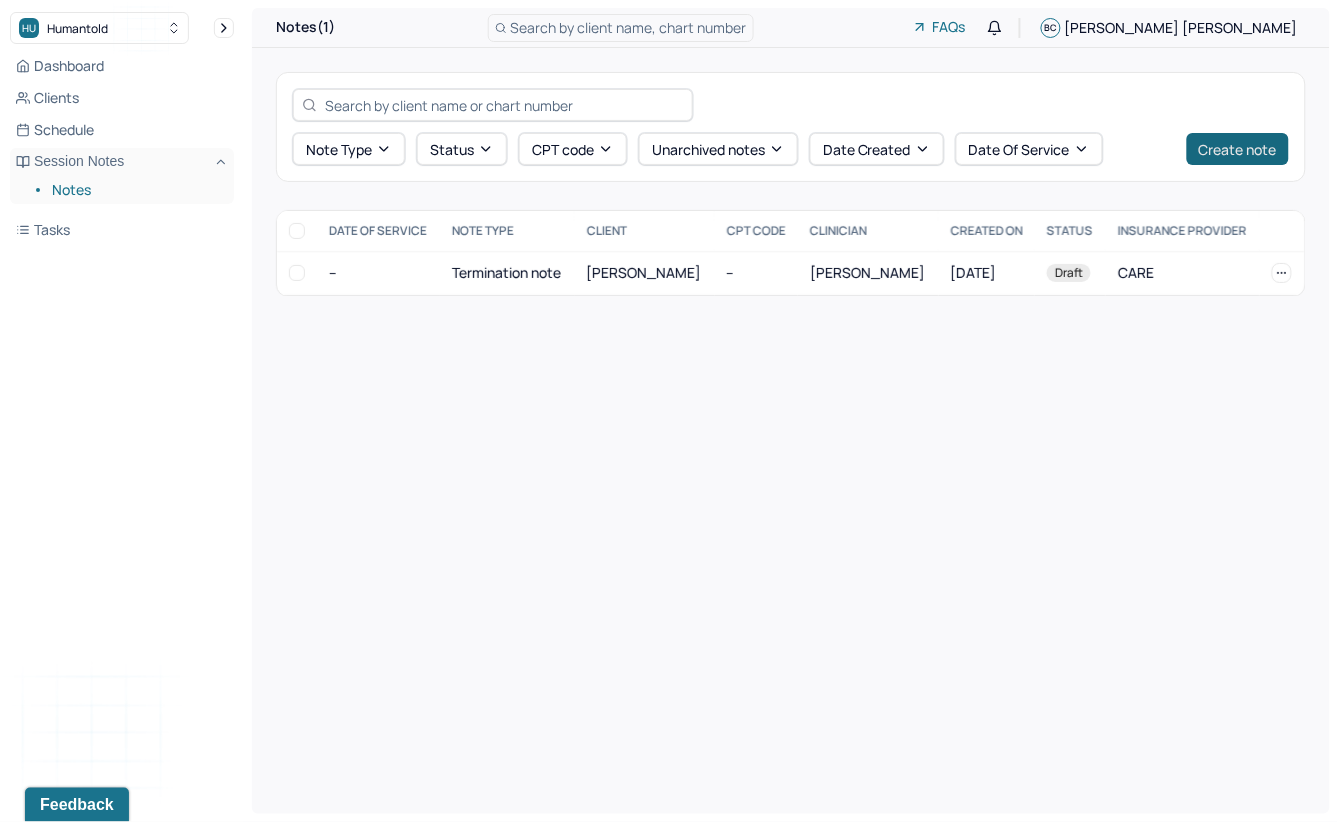 click on "Create note" at bounding box center [1238, 149] 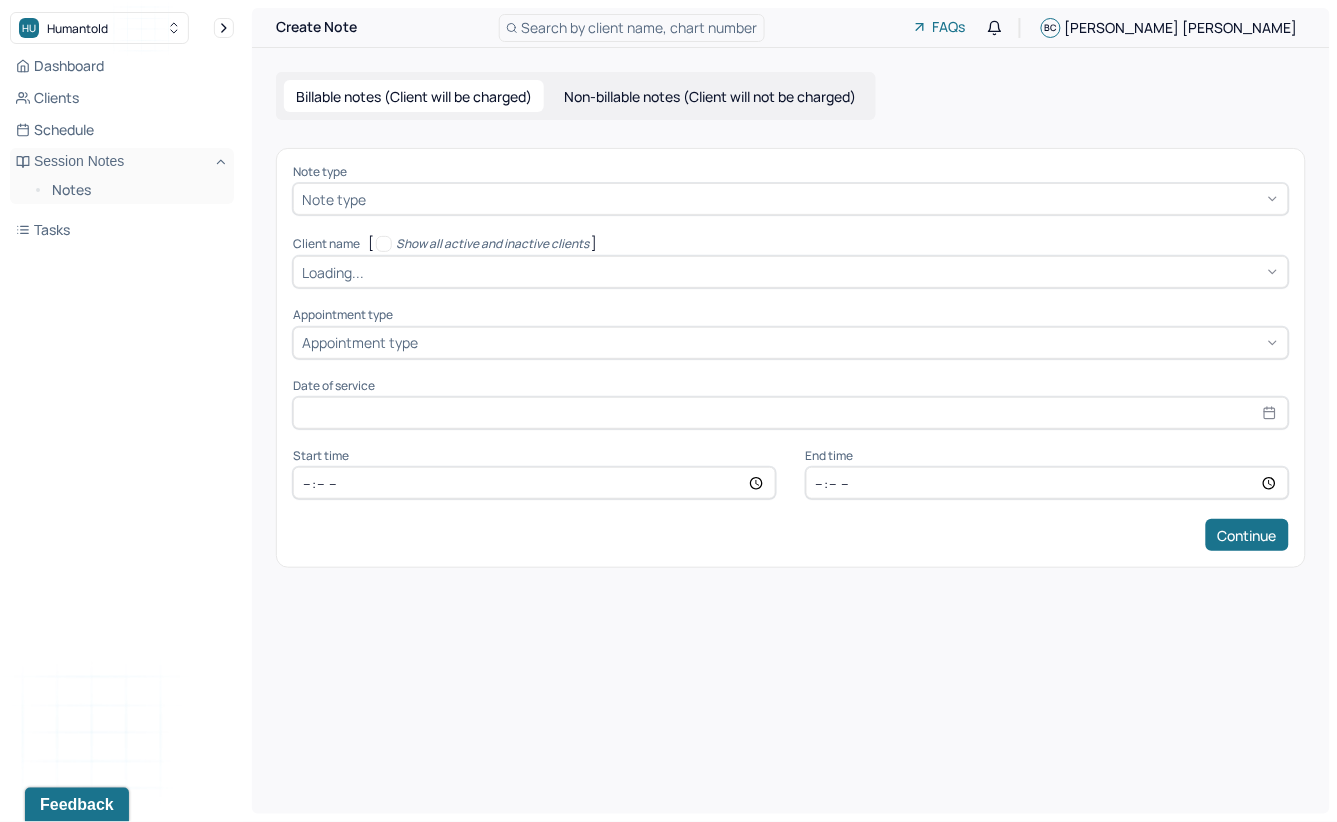 click at bounding box center [825, 199] 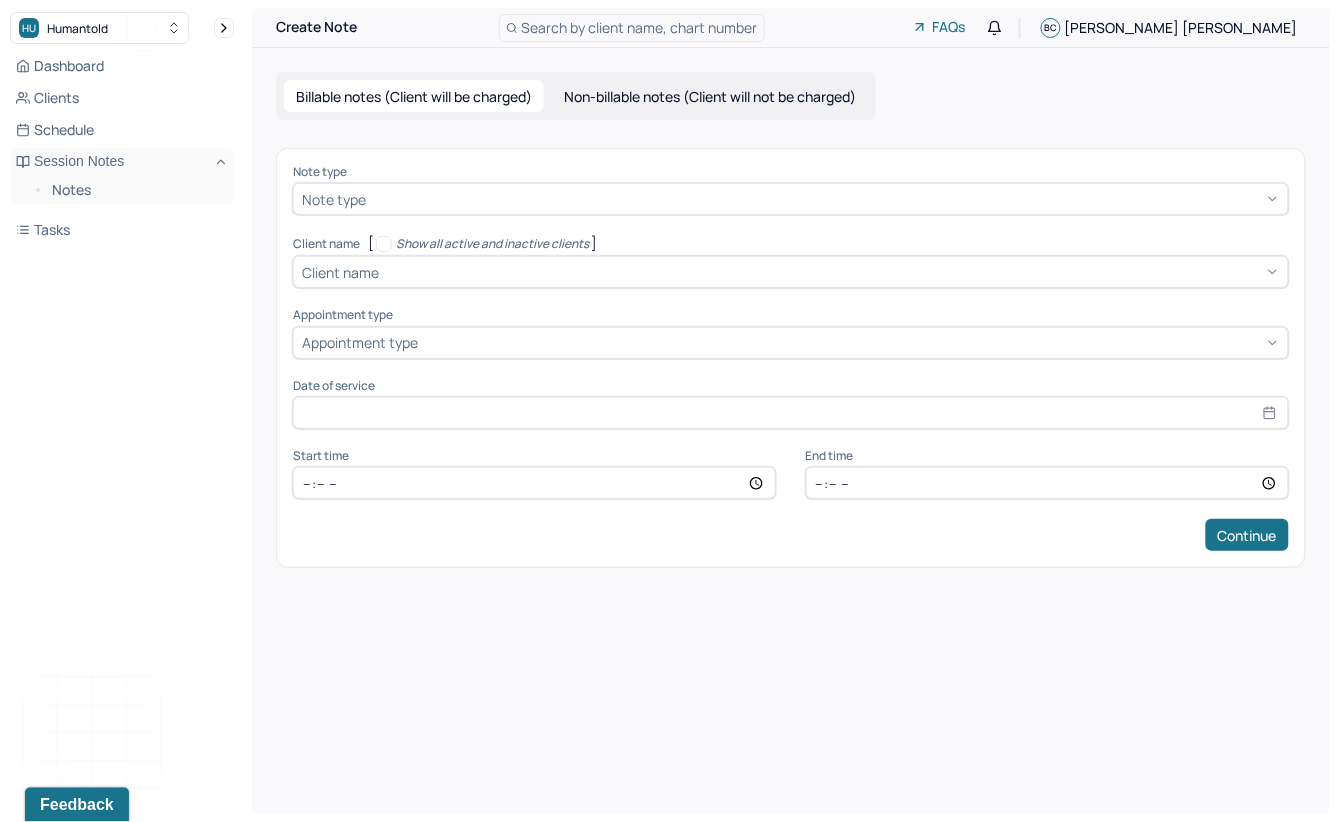 click at bounding box center [825, 199] 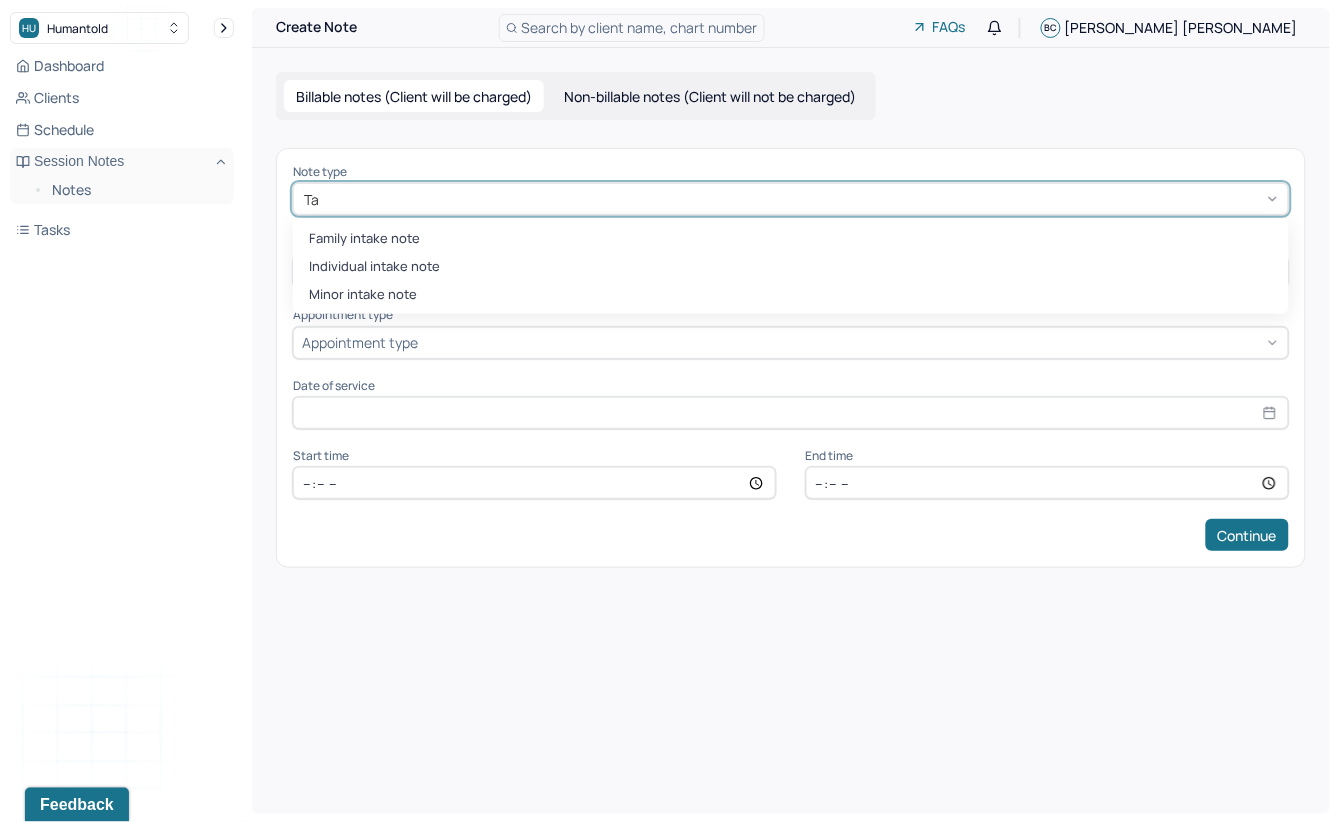 type on "T" 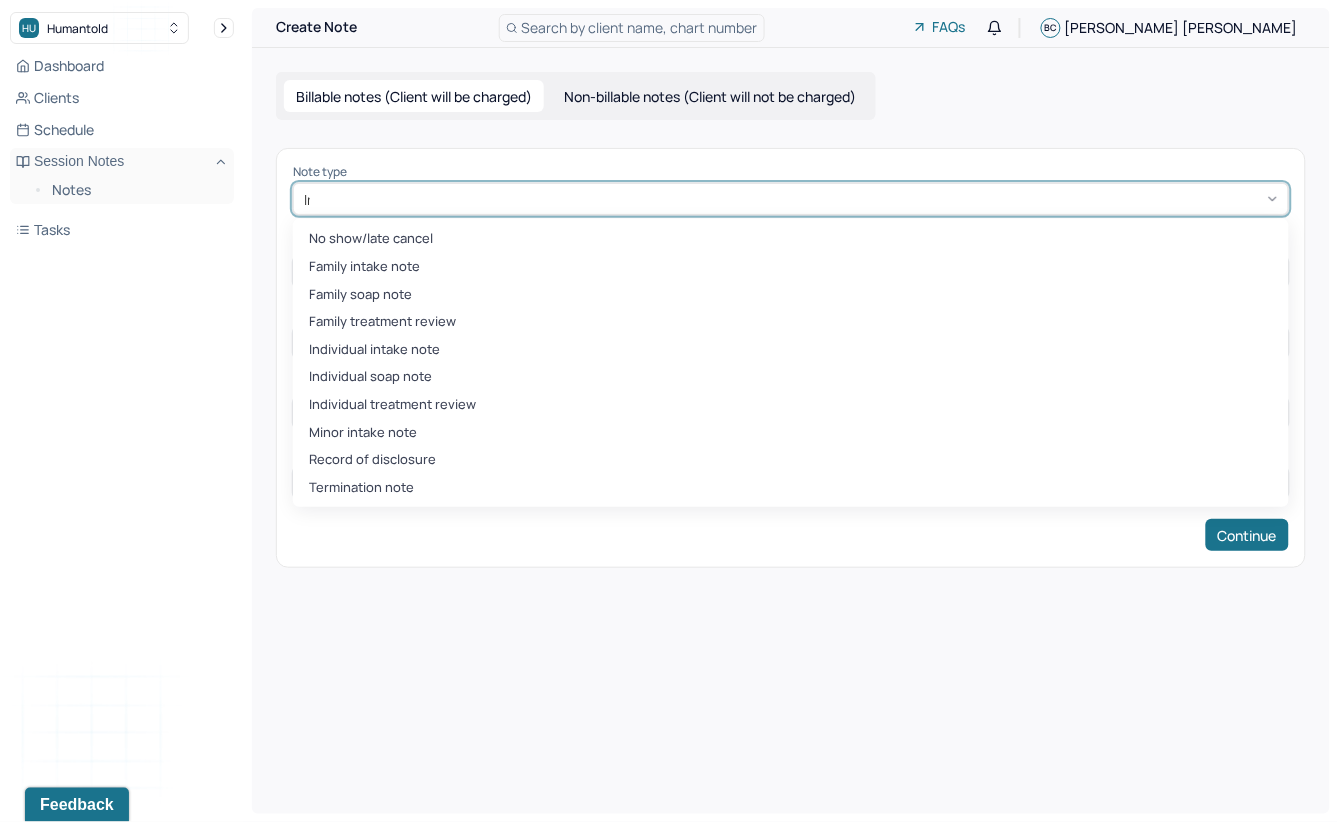 type on "I" 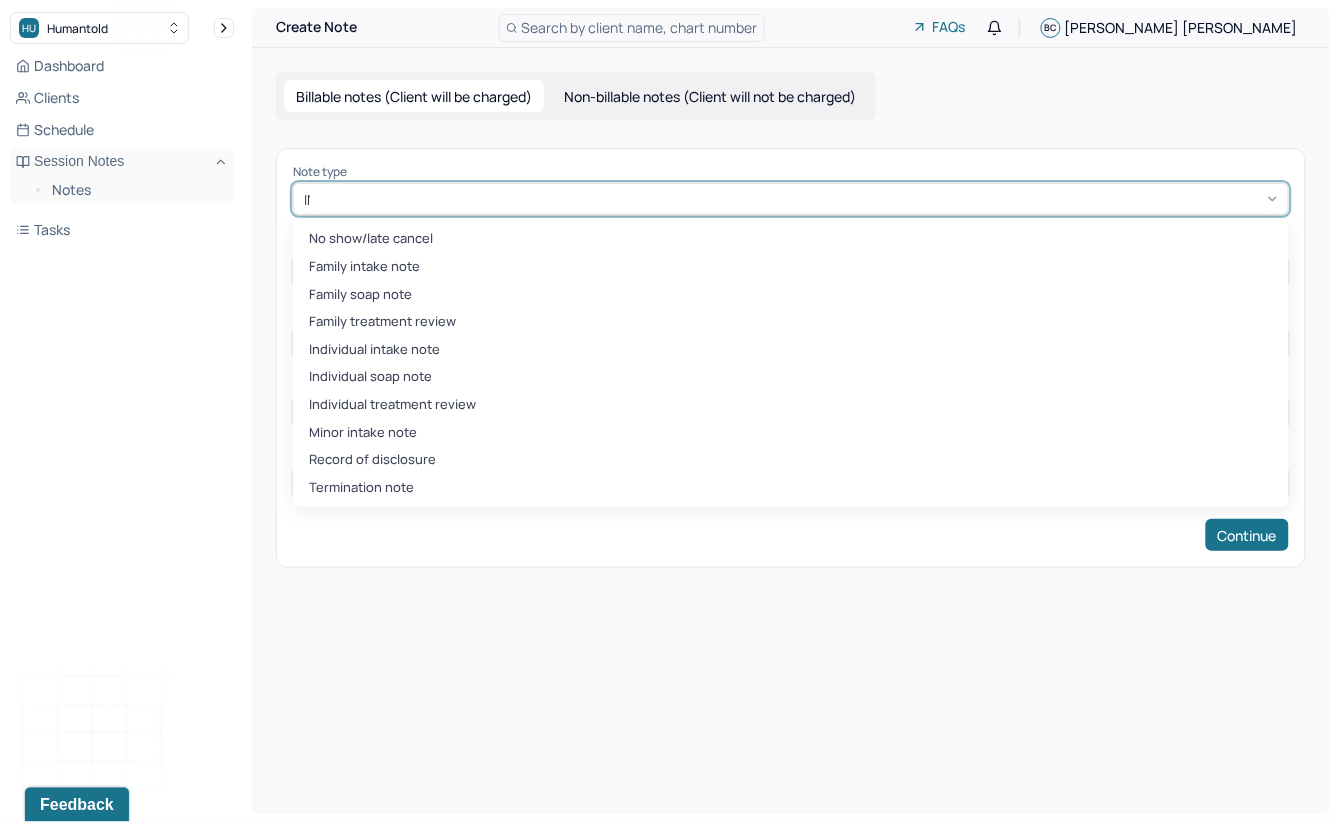 type on "INdivid" 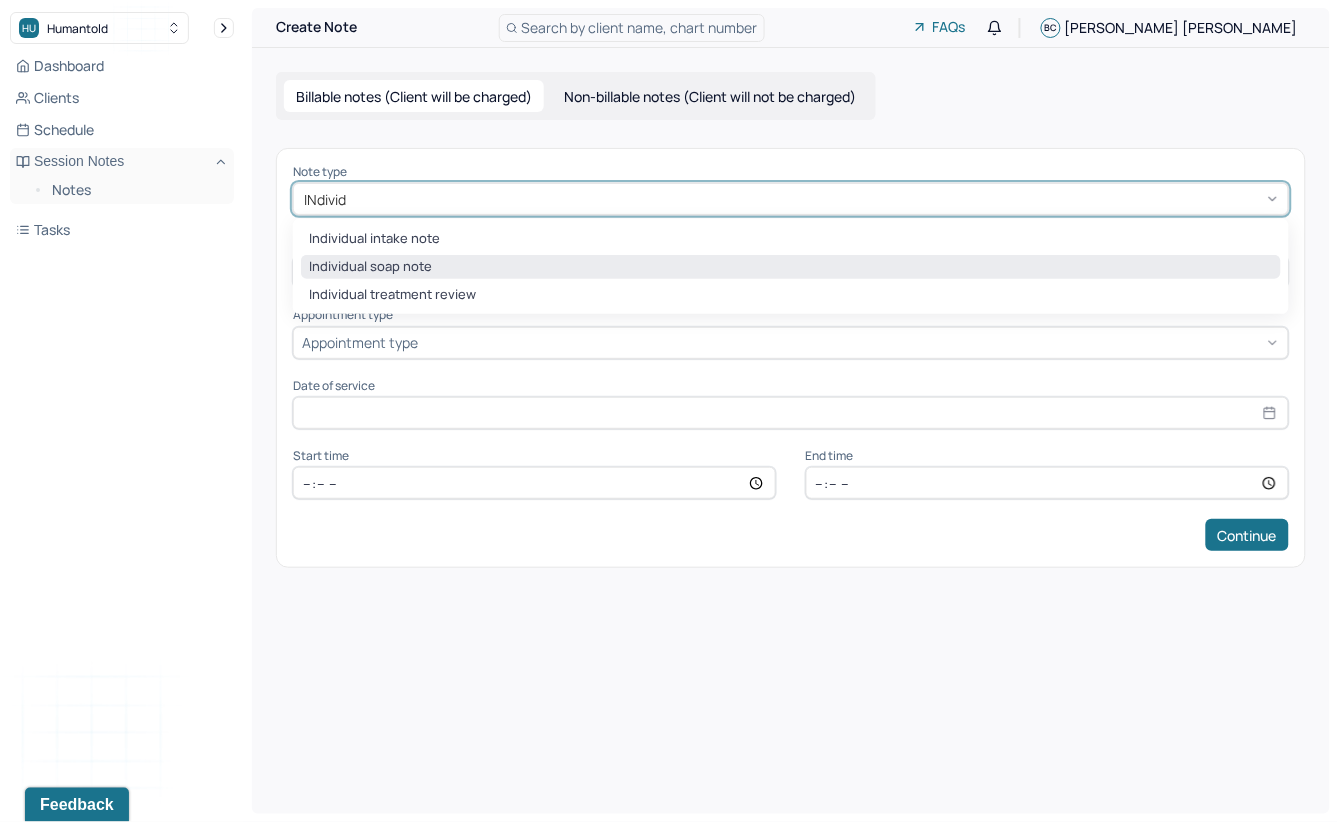 click on "Individual soap note" at bounding box center (791, 267) 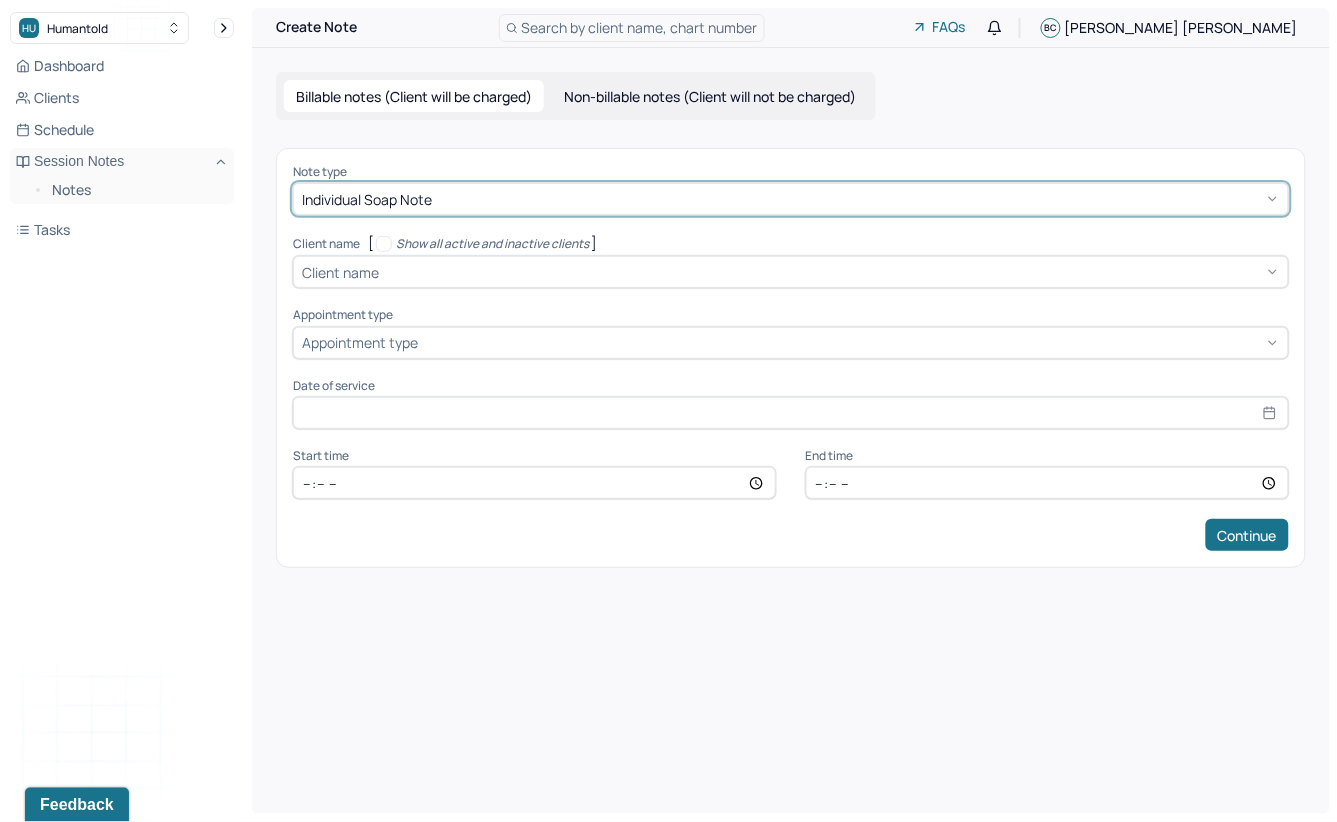 click at bounding box center [831, 272] 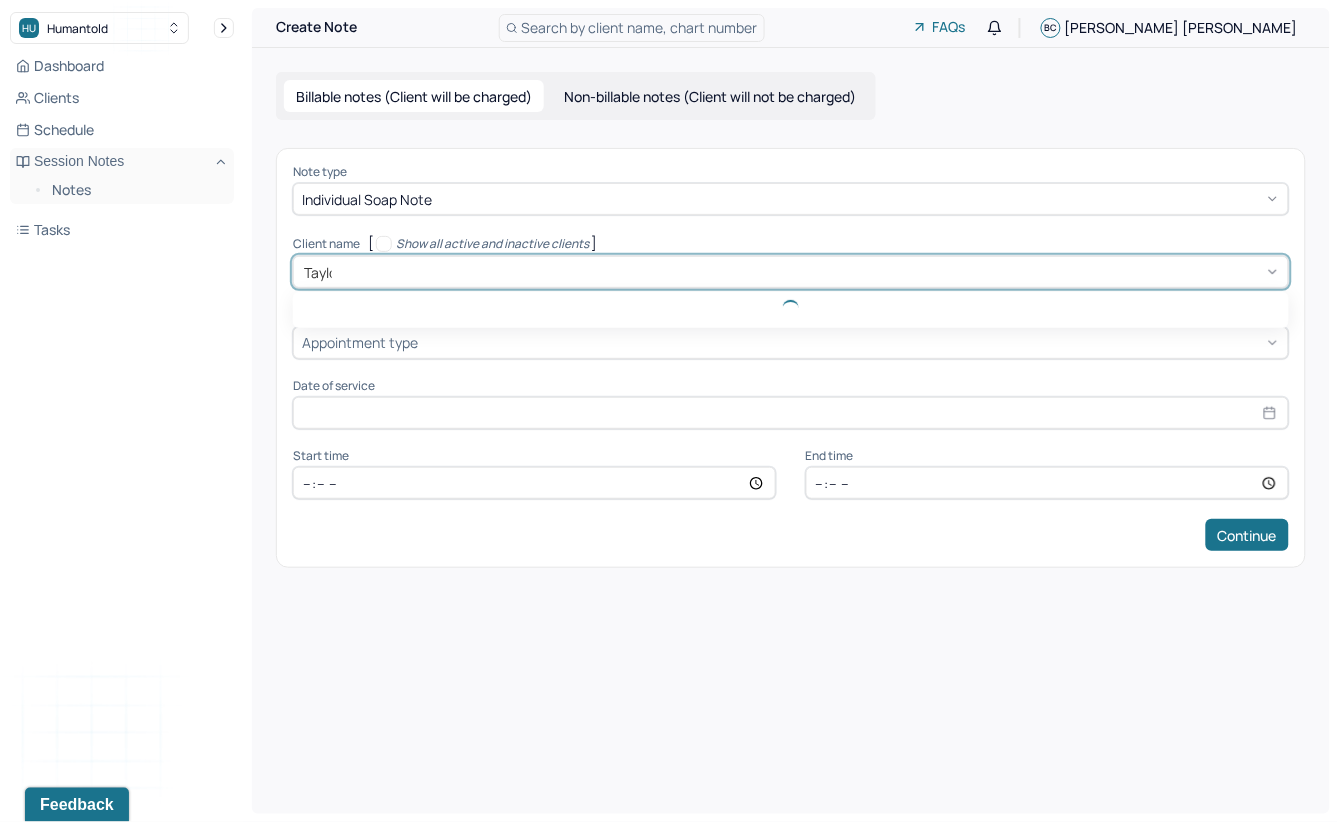 type on "[PERSON_NAME]" 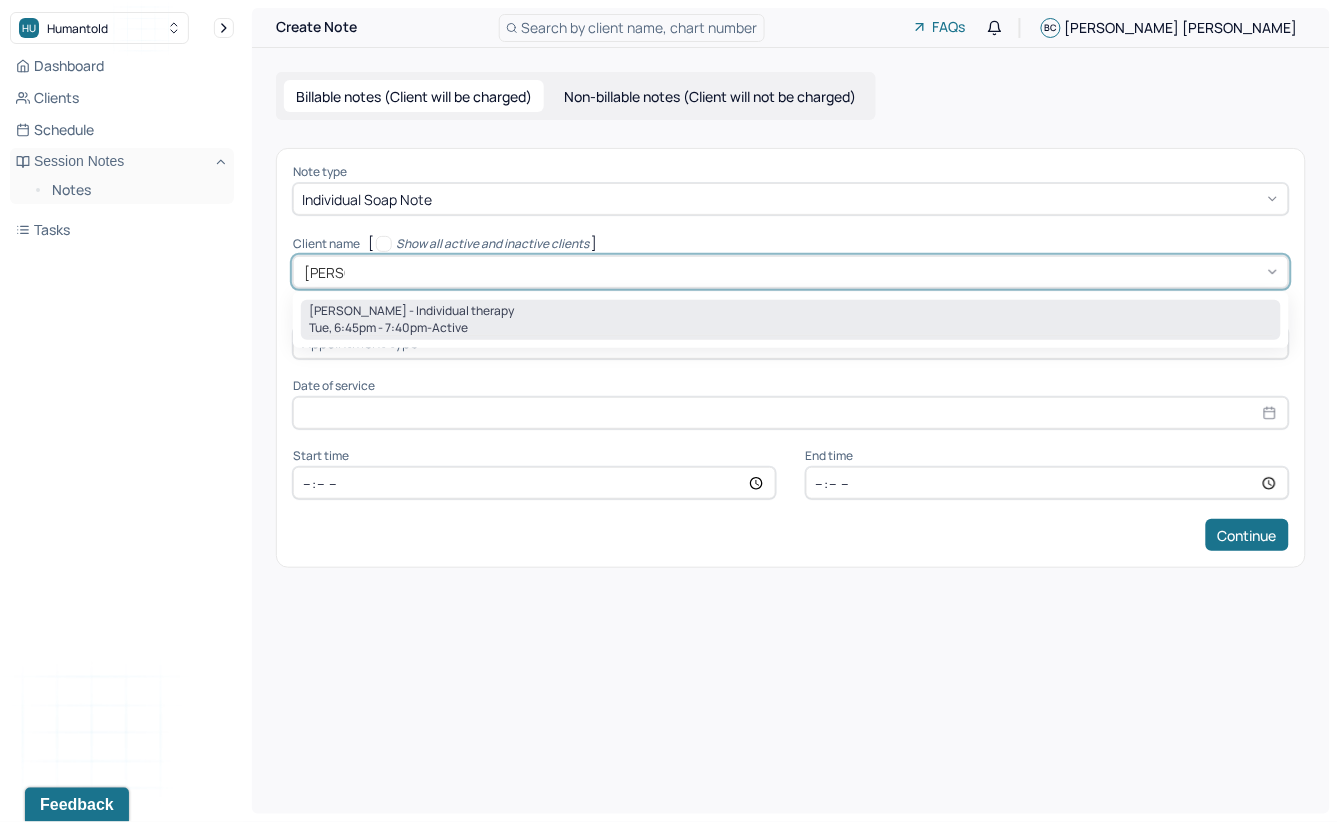 click on "[PERSON_NAME] - Individual therapy" at bounding box center [411, 311] 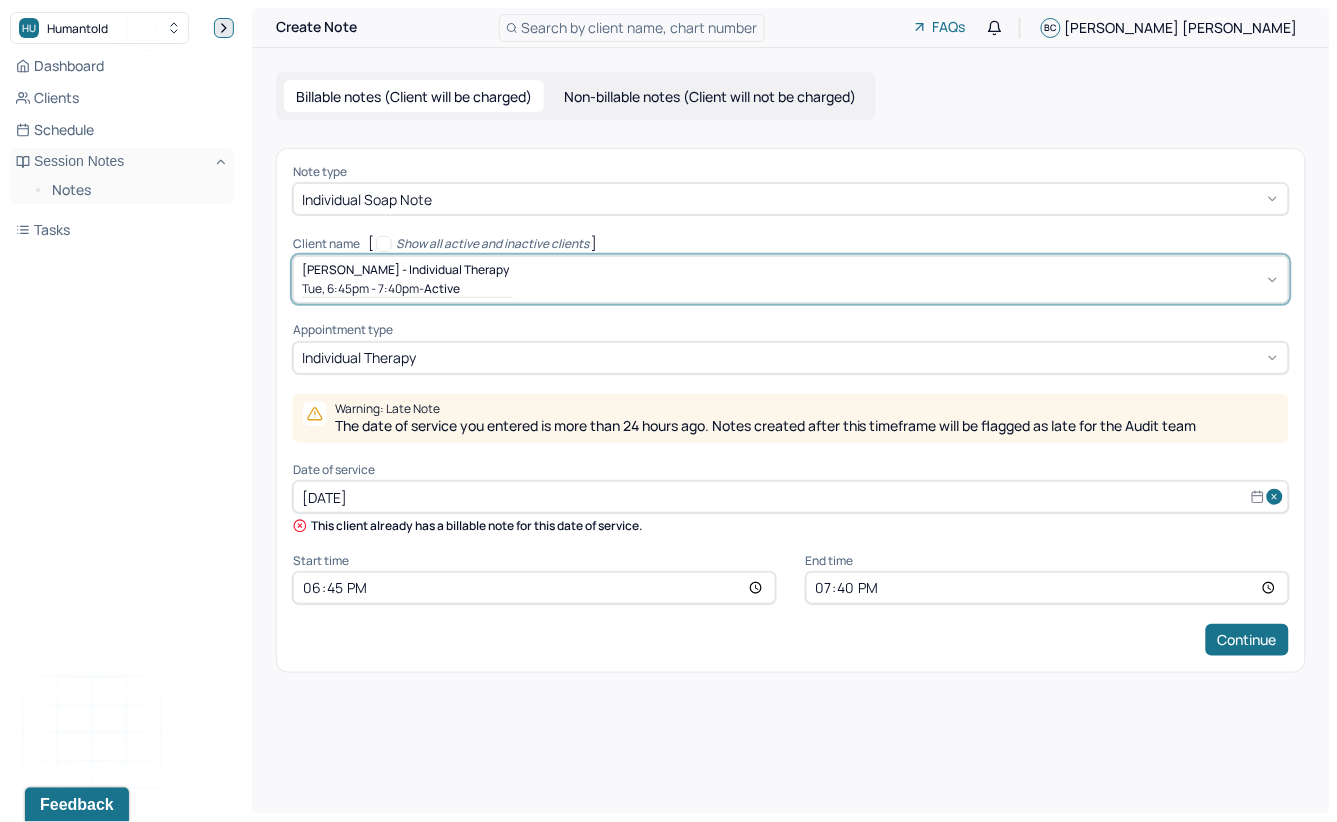 click 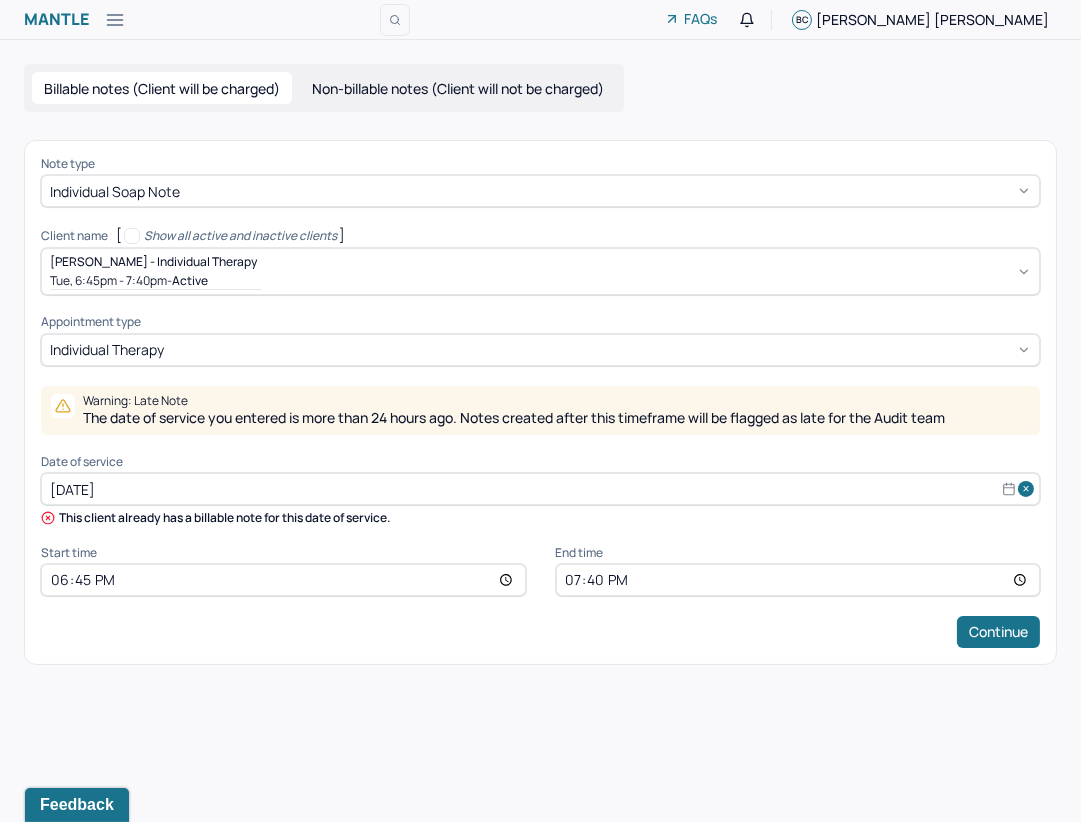 type 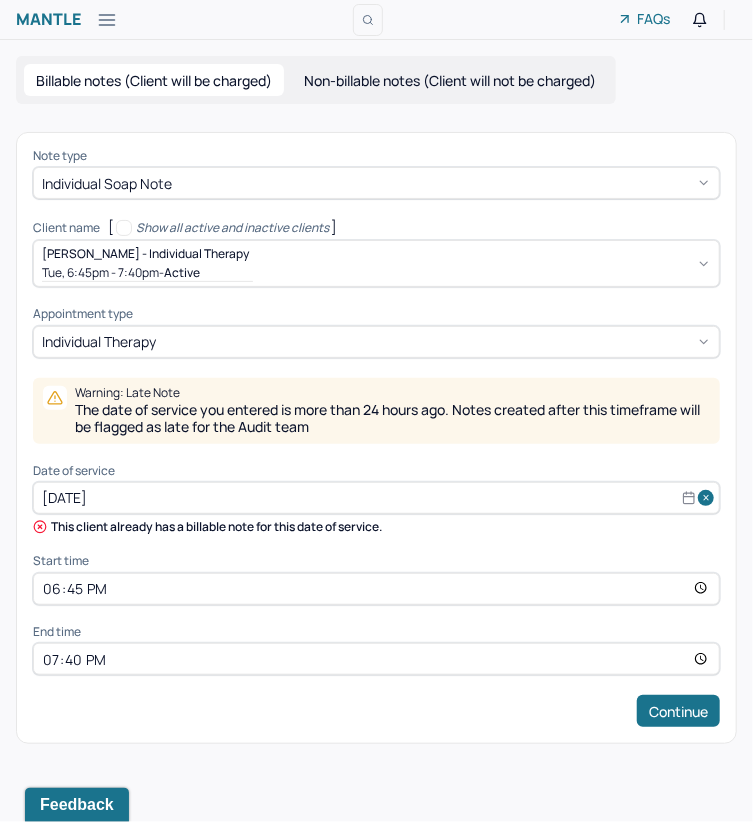 click on "[DATE]" at bounding box center [376, 498] 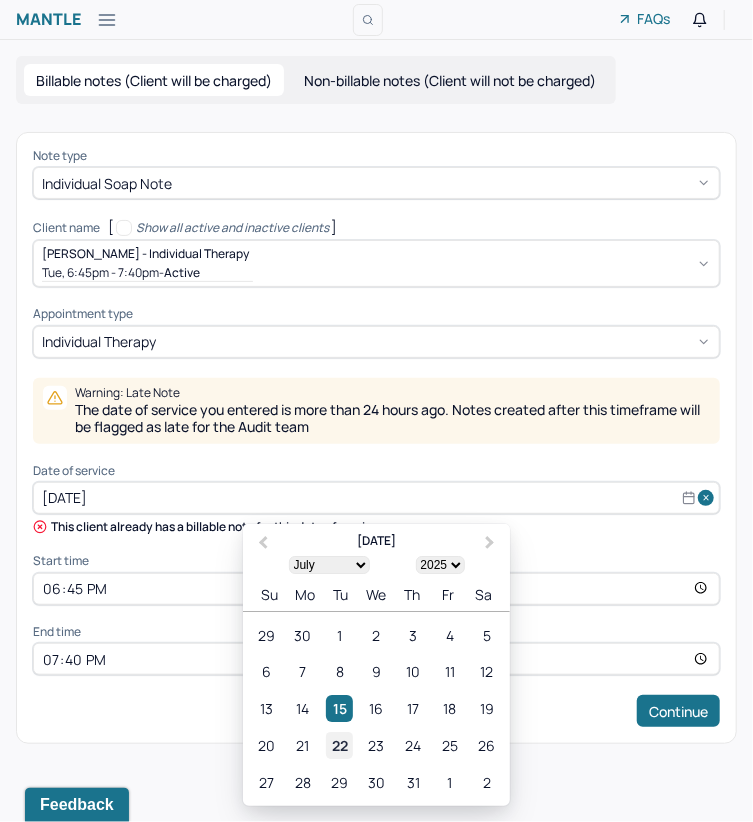 click on "22" at bounding box center [339, 745] 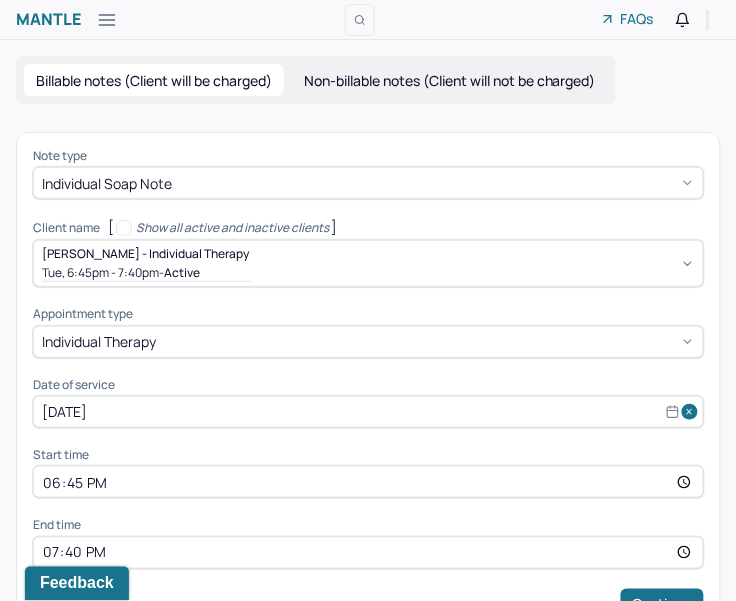 scroll, scrollTop: 52, scrollLeft: 0, axis: vertical 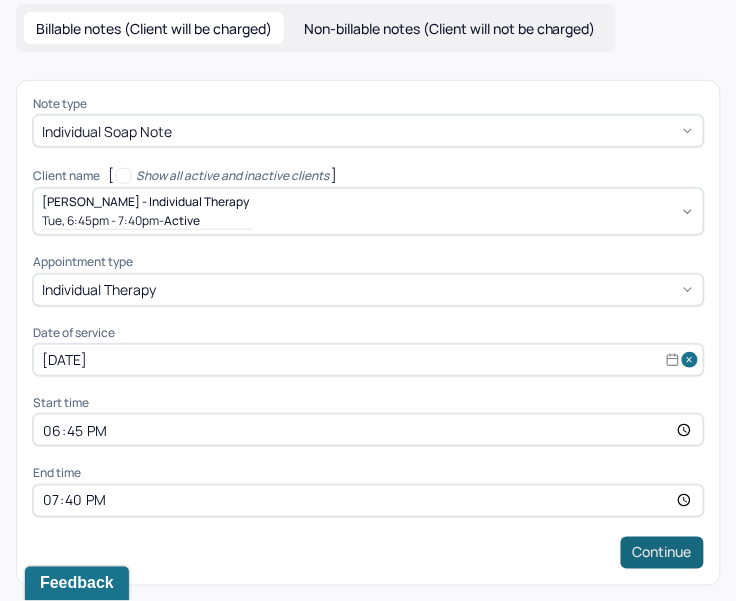 click on "Continue" at bounding box center (662, 553) 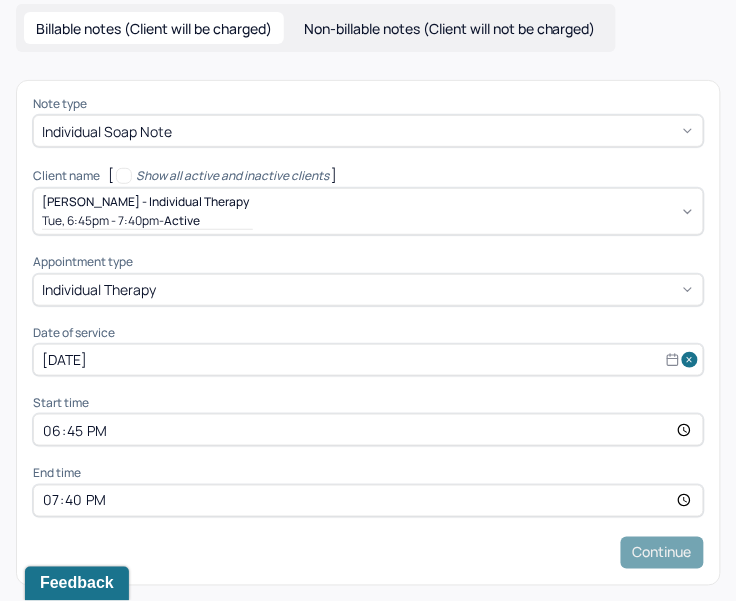 scroll, scrollTop: 0, scrollLeft: 0, axis: both 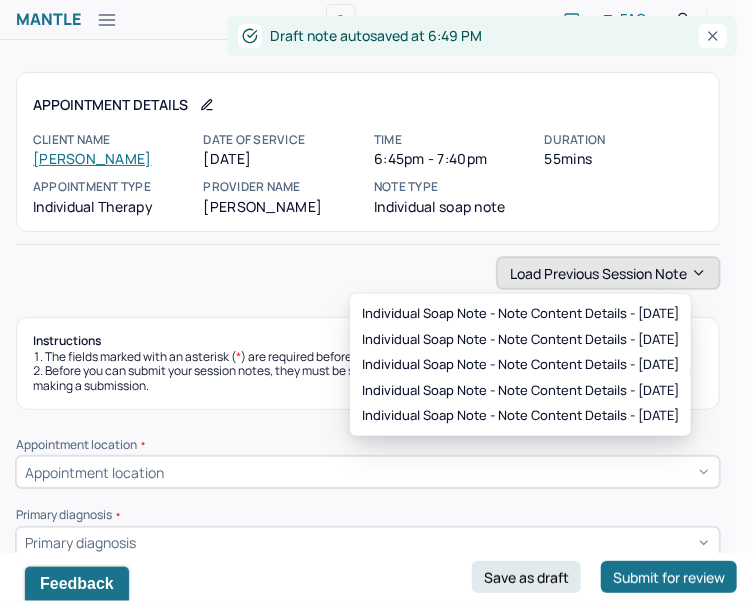 click on "Load previous session note" at bounding box center [608, 273] 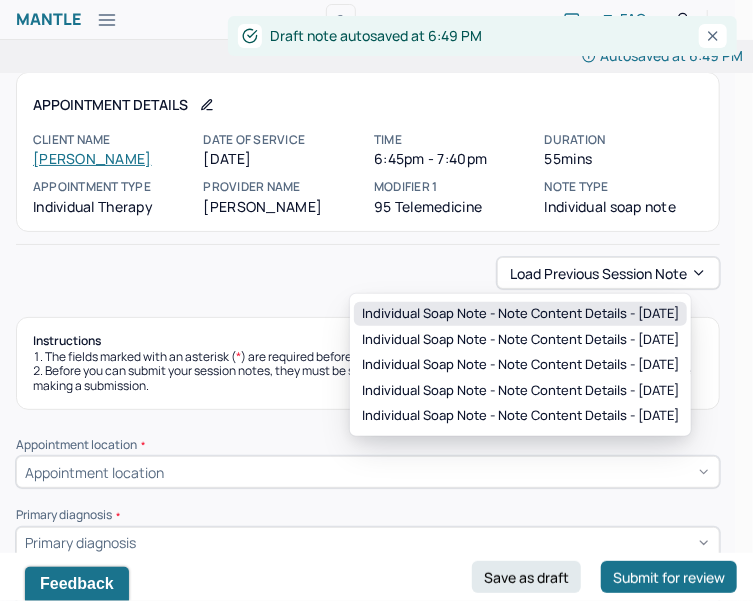 click on "Individual soap note   - Note content Details -   [DATE]" at bounding box center [520, 314] 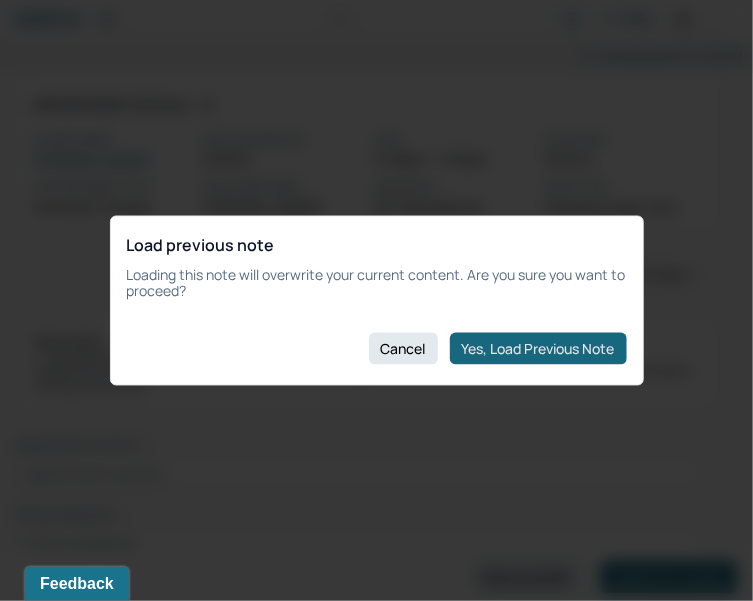 click on "Yes, Load Previous Note" at bounding box center [538, 349] 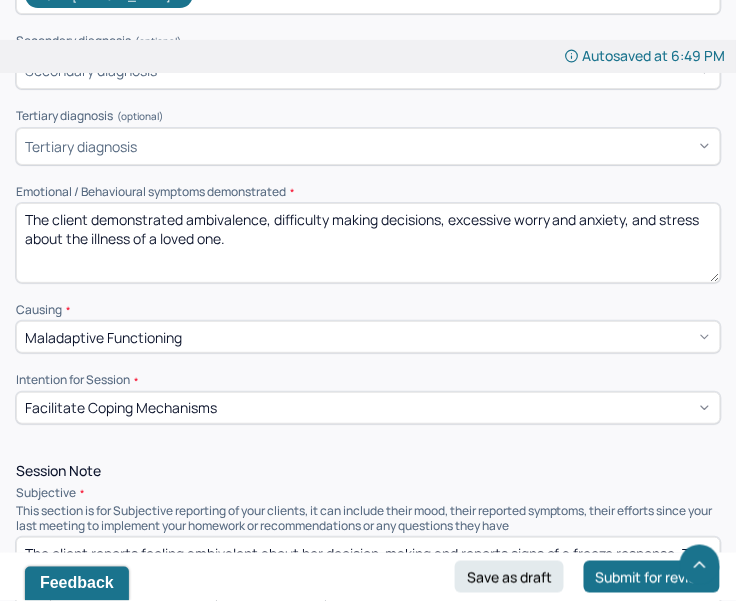 scroll, scrollTop: 1000, scrollLeft: 0, axis: vertical 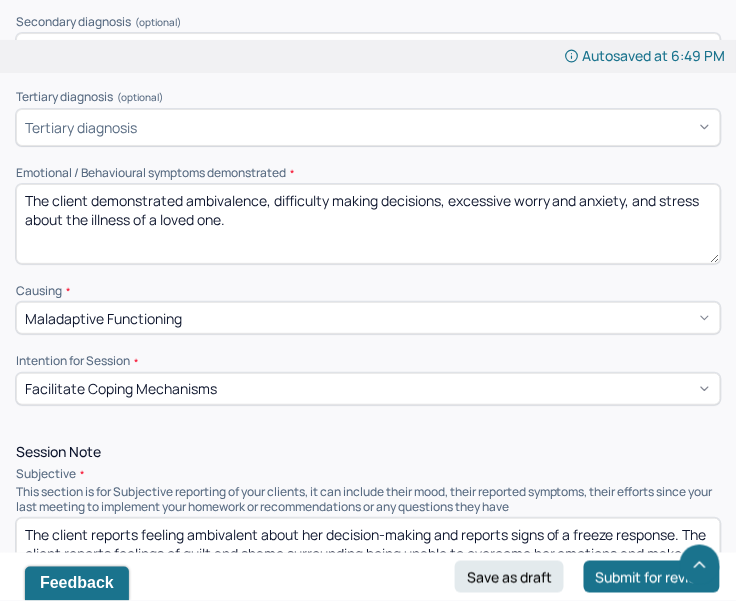 drag, startPoint x: 252, startPoint y: 230, endPoint x: 185, endPoint y: 211, distance: 69.641945 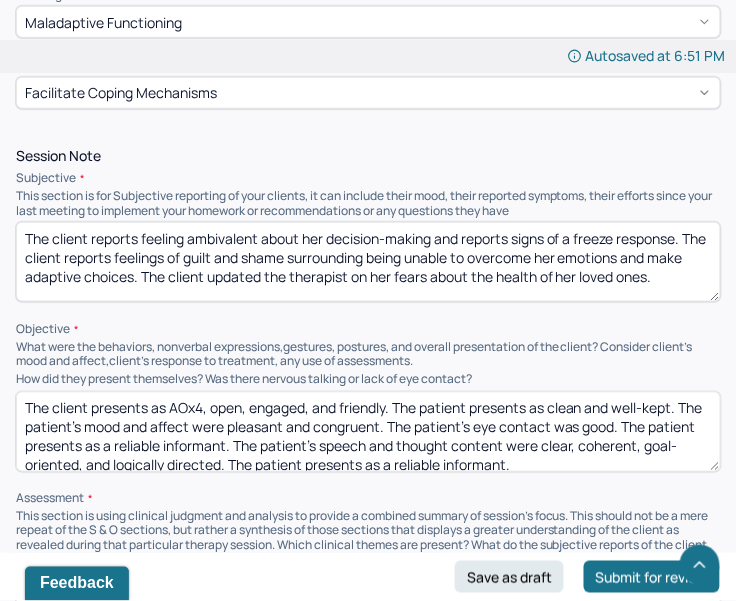 scroll, scrollTop: 1222, scrollLeft: 0, axis: vertical 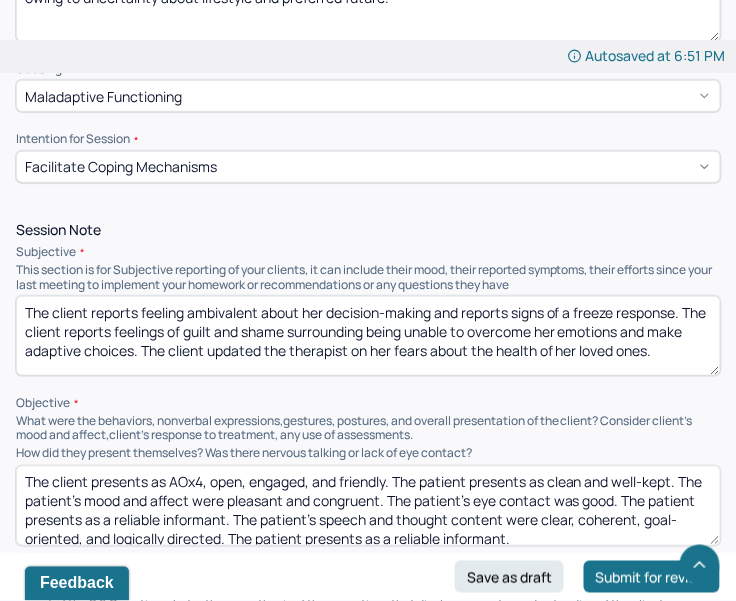 type on "The client demonstrated ambivalence, fears about the future, and concerns about planning for the future owing to uncertainty about lifestyle and preferred future." 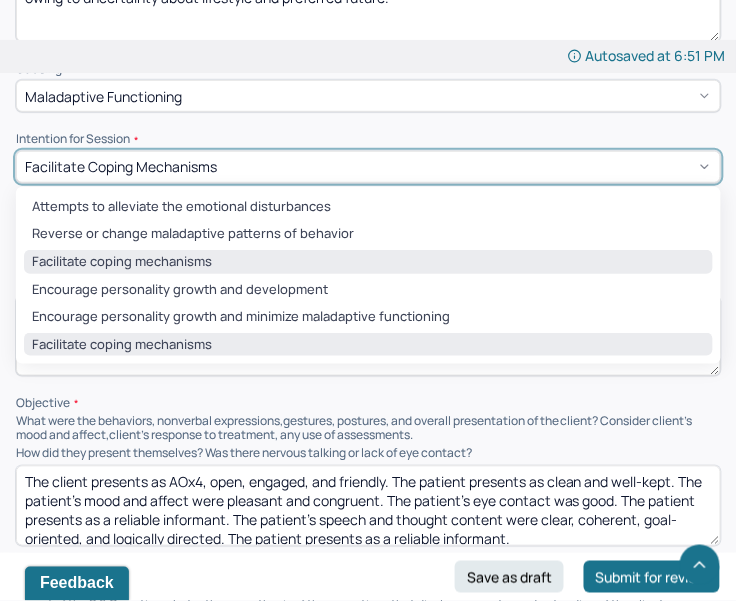 click on "Facilitate coping mechanisms" at bounding box center [368, 167] 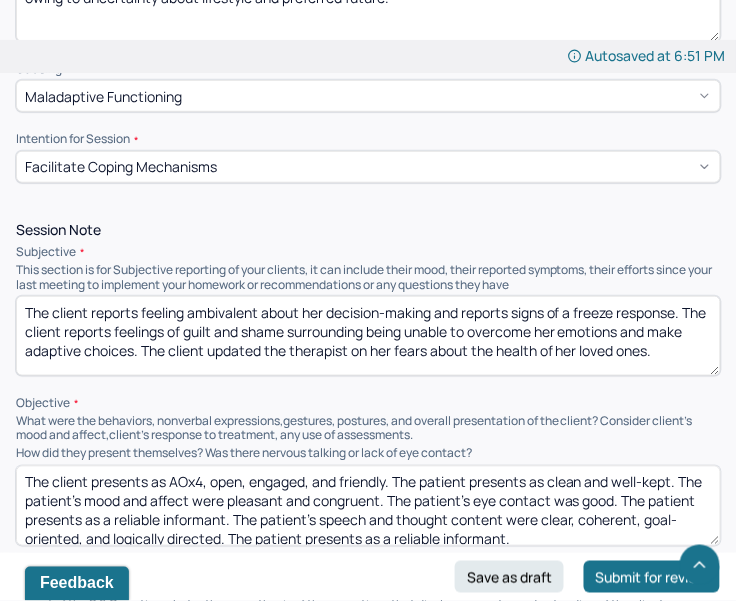 click on "Intention for Session * Facilitate coping mechanisms" at bounding box center (368, 157) 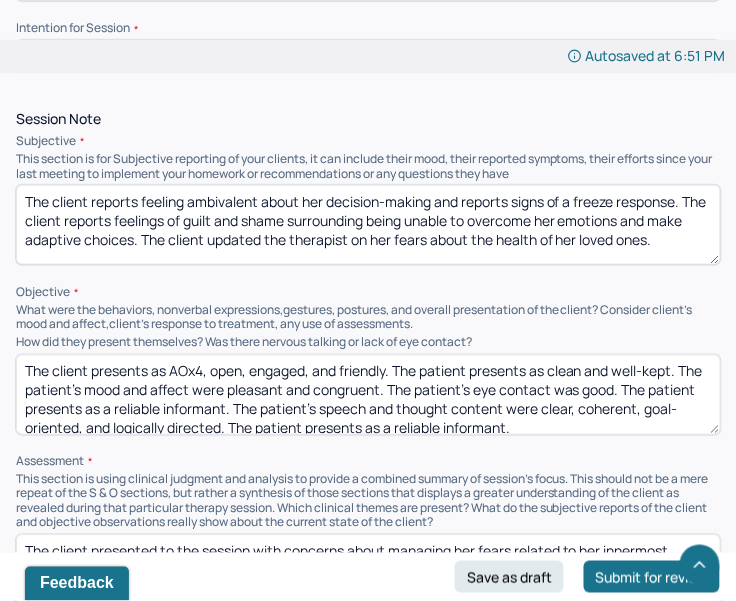 drag, startPoint x: 436, startPoint y: 202, endPoint x: 651, endPoint y: 286, distance: 230.82678 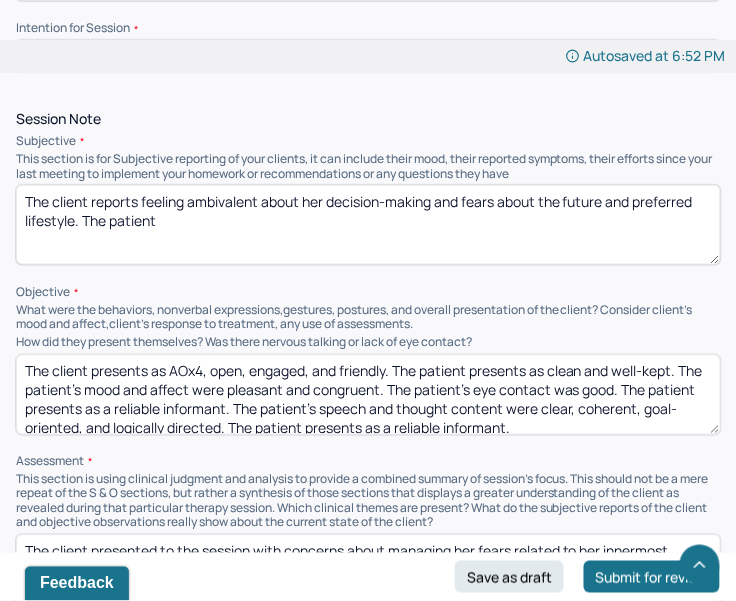 click on "The client reports feeling ambivalent about her decision-making and fears about the future and preferred lifestle. The patient" at bounding box center [368, 225] 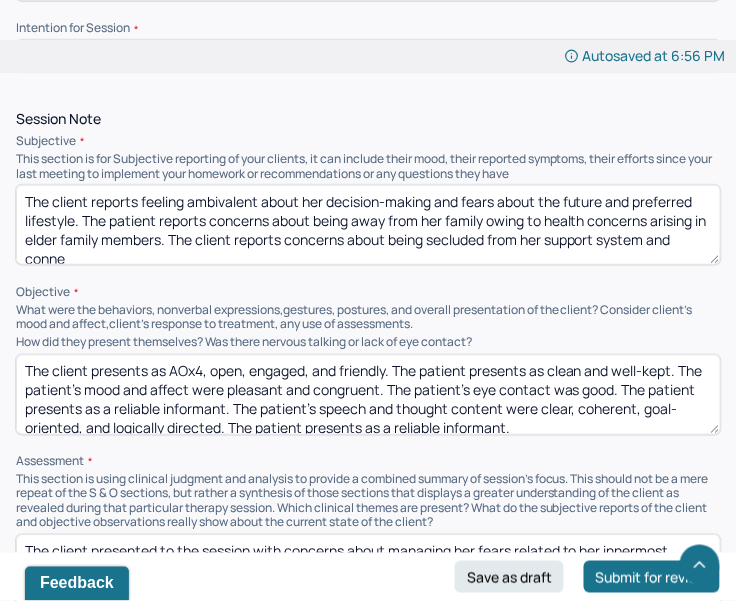 scroll, scrollTop: 4, scrollLeft: 0, axis: vertical 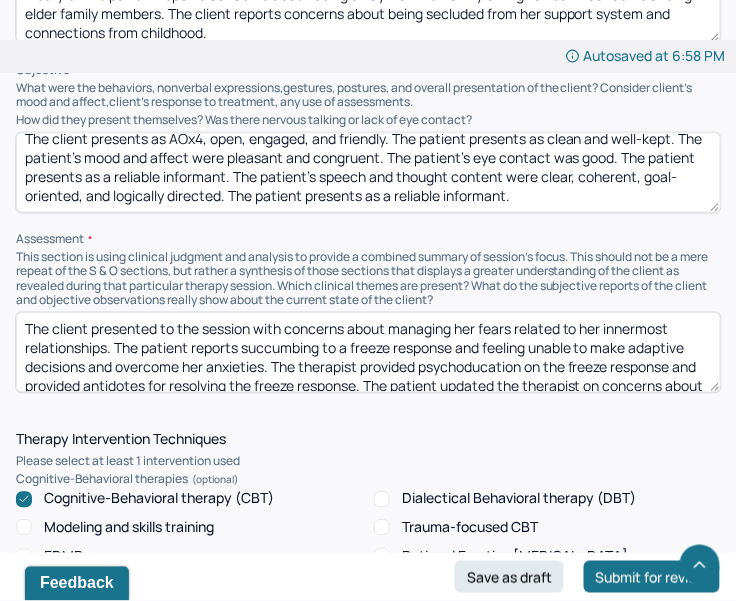 type on "The client reports feeling ambivalent about her decision-making and fears about the future and preferred lifestyle. The patient reports concerns about being away from her family owing to health concerns arising in elder family members. The client reports concerns about being secluded from her support system and connections from childhood." 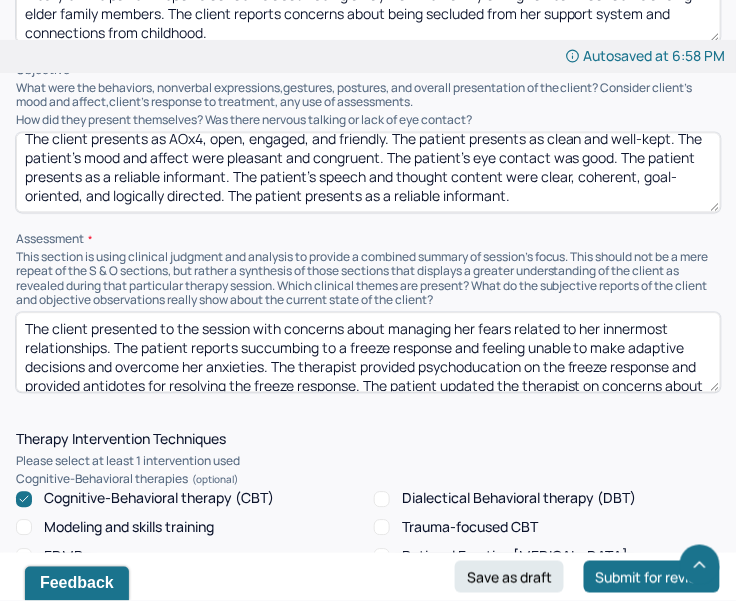 drag, startPoint x: 594, startPoint y: 198, endPoint x: 390, endPoint y: 157, distance: 208.07932 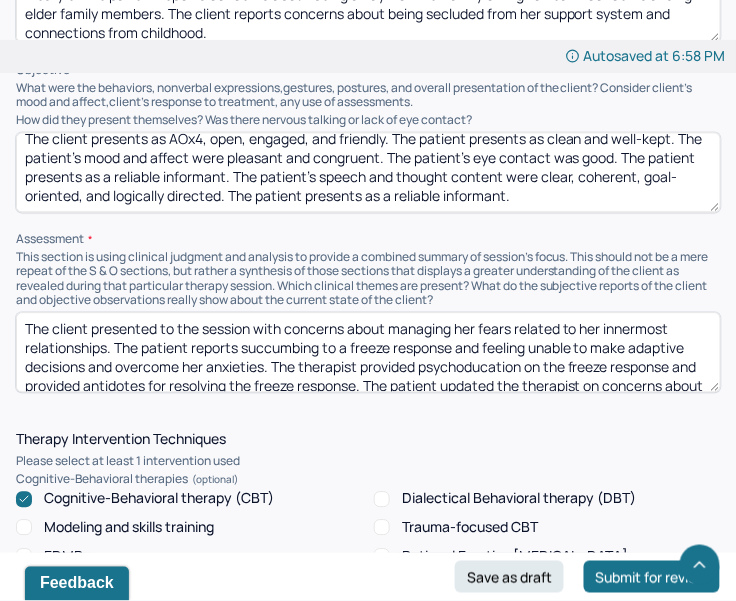 click on "The client presents as AOx4, open, engaged, and friendly. The patient presents as clean and well-kept. The patient's mood and affect were pleasant and congruent. The patient's eye contact was good. The patient presents as a reliable informant. The patient's speech and thought content were clear, coherent, goal-oriented, and logically directed. The patient presents as a reliable informant." at bounding box center (368, 173) 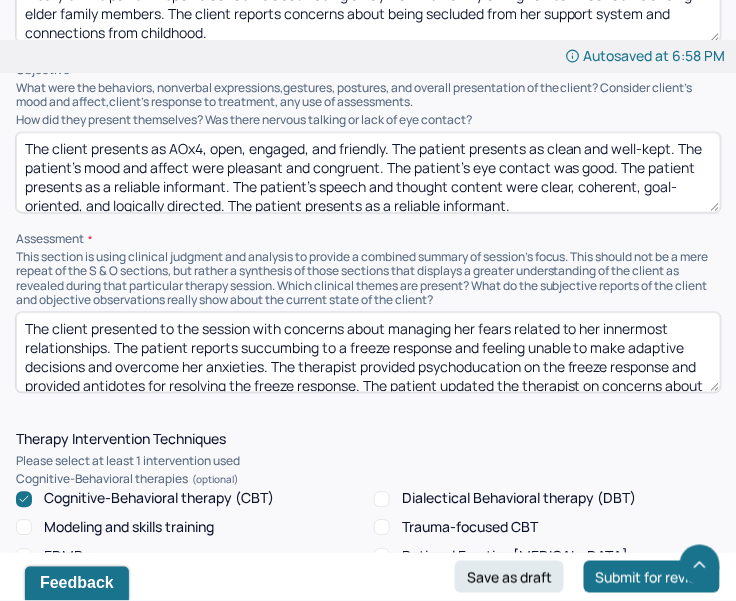 drag, startPoint x: 465, startPoint y: 136, endPoint x: 423, endPoint y: 135, distance: 42.0119 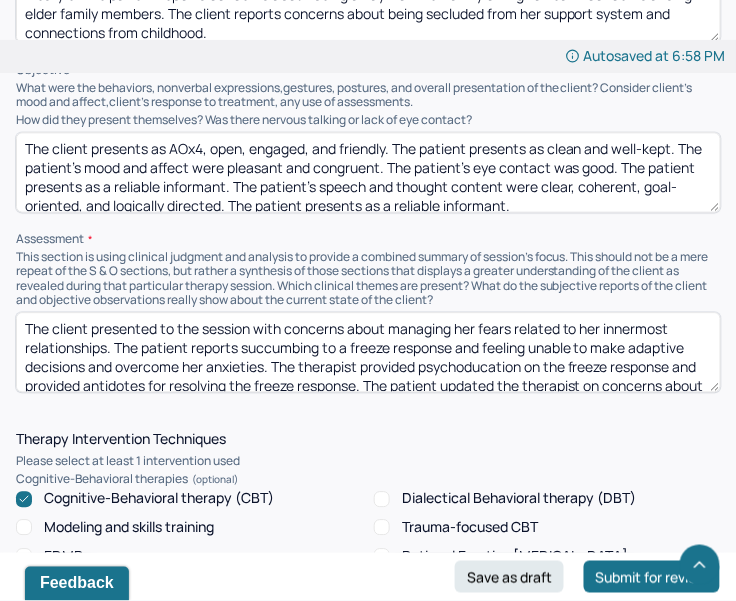 click on "The client presents as AOx4, open, engaged, and friendly. The patient presents as clean and well-kept. The patient's mood and affect were pleasant and congruent. The patient's eye contact was good. The patient presents as a reliable informant. The patient's speech and thought content were clear, coherent, goal-oriented, and logically directed. The patient presents as a reliable informant." at bounding box center [368, 173] 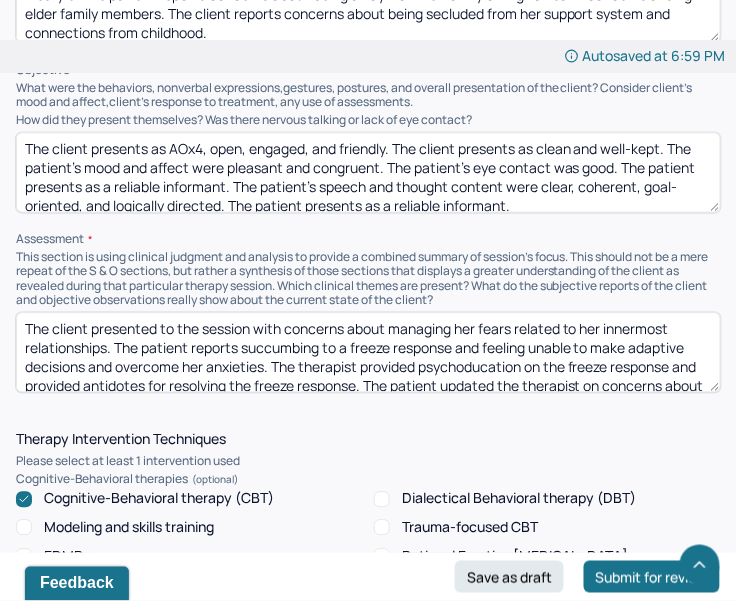 click on "The client presents as AOx4, open, engaged, and friendly. The client presents as clean and well-kept. The patient's mood and affect were pleasant and congruent. The patient's eye contact was good. The patient presents as a reliable informant. The patient's speech and thought content were clear, coherent, goal-oriented, and logically directed. The patient presents as a reliable informant." at bounding box center [368, 173] 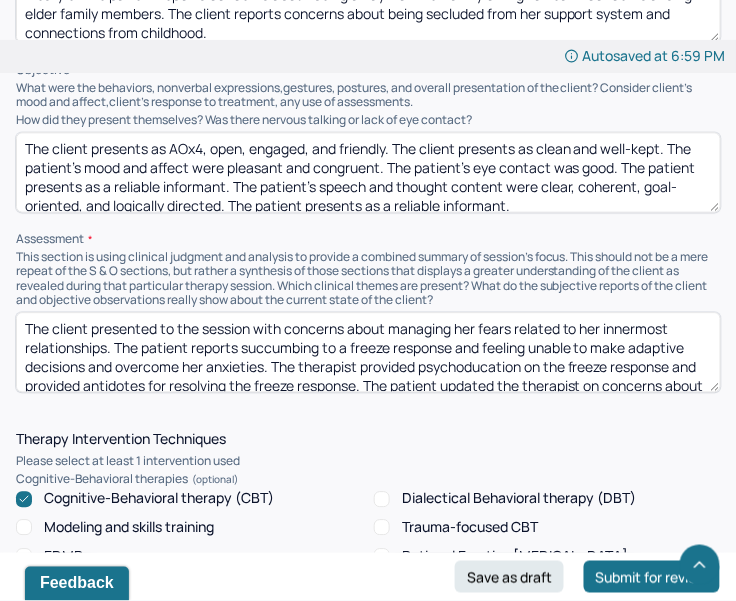drag, startPoint x: 95, startPoint y: 168, endPoint x: 54, endPoint y: 162, distance: 41.4367 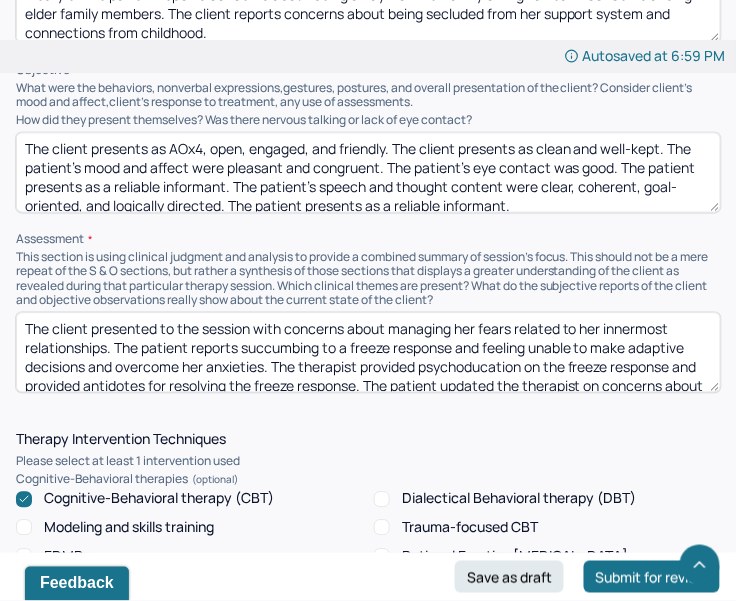 click on "The client presents as AOx4, open, engaged, and friendly. The client presents as clean and well-kept. The patient's mood and affect were pleasant and congruent. The patient's eye contact was good. The patient presents as a reliable informant. The patient's speech and thought content were clear, coherent, goal-oriented, and logically directed. The patient presents as a reliable informant." at bounding box center (368, 173) 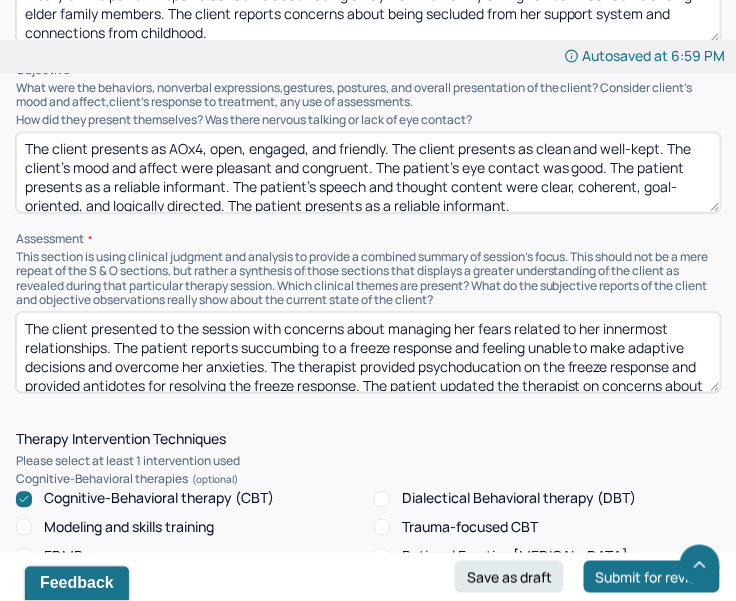click on "The client presents as AOx4, open, engaged, and friendly. The client presents as clean and well-kept. The client's mood and affect were pleasant and congruent. The patient's eye contact was good. The patient presents as a reliable informant. The patient's speech and thought content were clear, coherent, goal-oriented, and logically directed. The patient presents as a reliable informant." at bounding box center [368, 173] 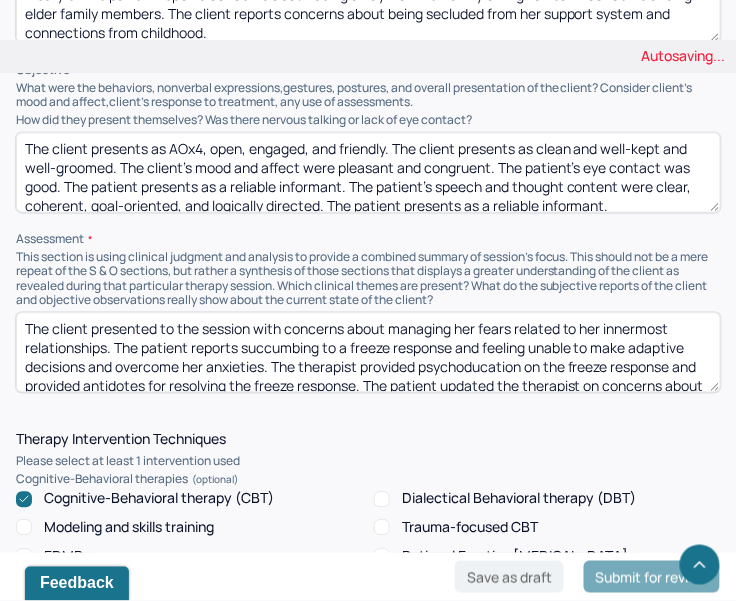 click on "The client presents as AOx4, open, engaged, and friendly. The client presents as clean and well-kept. The client's mood and affect were pleasant and congruent. The patient's eye contact was good. The patient presents as a reliable informant. The patient's speech and thought content were clear, coherent, goal-oriented, and logically directed. The patient presents as a reliable informant." at bounding box center (368, 173) 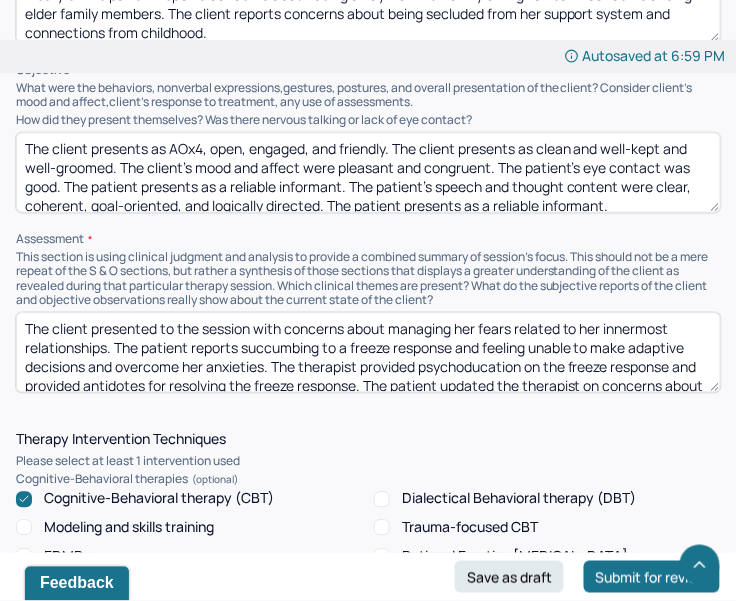 click on "The client presents as AOx4, open, engaged, and friendly. The client presents as clean and well-kept and well-groomed. The client's mood and affect were pleasant and congruent. The patient's eye contact was good. The patient presents as a reliable informant. The patient's speech and thought content were clear, coherent, goal-oriented, and logically directed. The patient presents as a reliable informant." at bounding box center [368, 173] 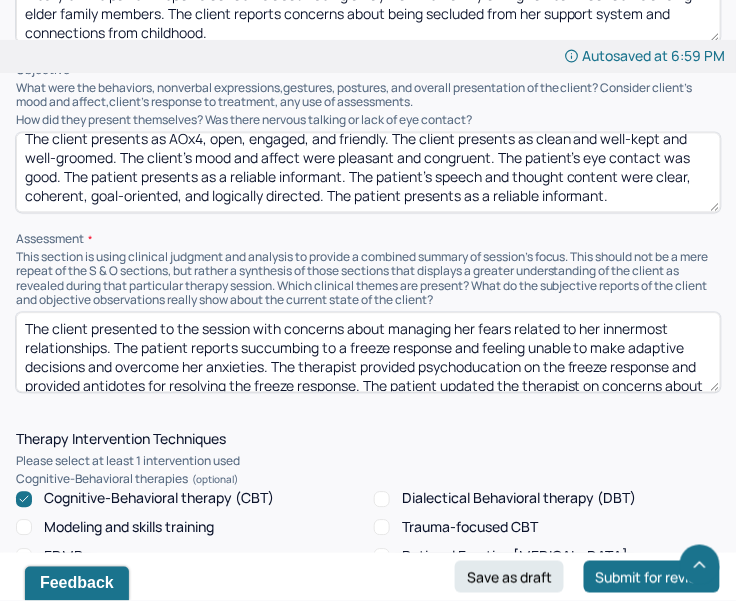 scroll, scrollTop: 0, scrollLeft: 0, axis: both 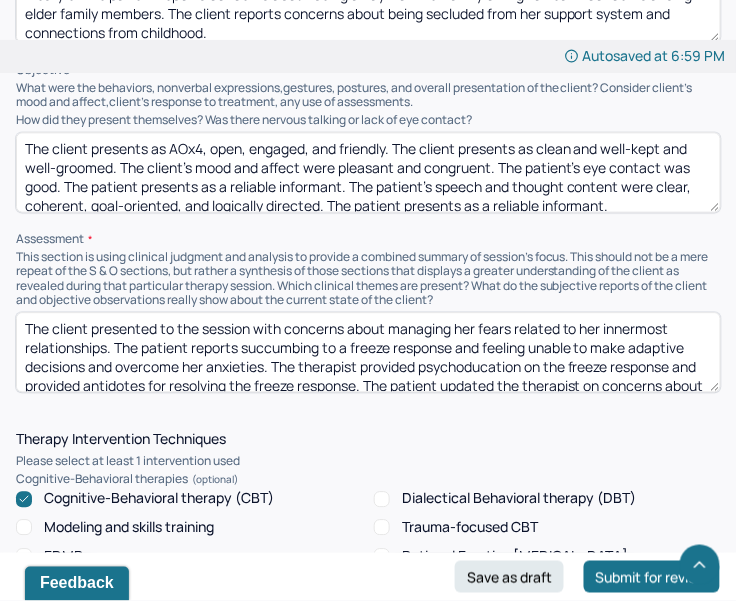 click on "The client presents as AOx4, open, engaged, and friendly. The client presents as clean and well-kept and well-groomed. The client's mood and affect were pleasant and congruent. The patient's eye contact was good. The patient presents as a reliable informant. The patient's speech and thought content were clear, coherent, goal-oriented, and logically directed. The patient presents as a reliable informant." at bounding box center (368, 173) 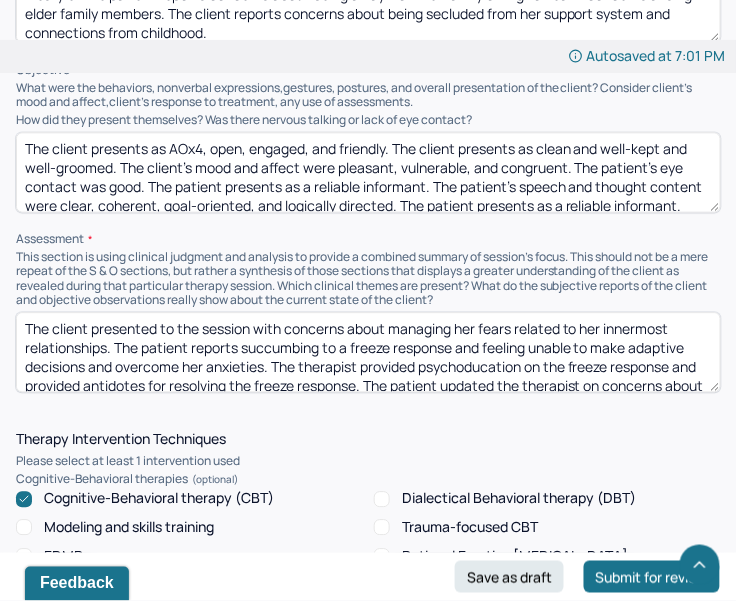 click on "The client presents as AOx4, open, engaged, and friendly. The client presents as clean and well-kept and well-groomed. The client's mood and affect were pleasant, vulnerable, and congruent. The patient's eye contact was good. The patient presents as a reliable informant. The patient's speech and thought content were clear, coherent, goal-oriented, and logically directed. The patient presents as a reliable informant." at bounding box center [368, 173] 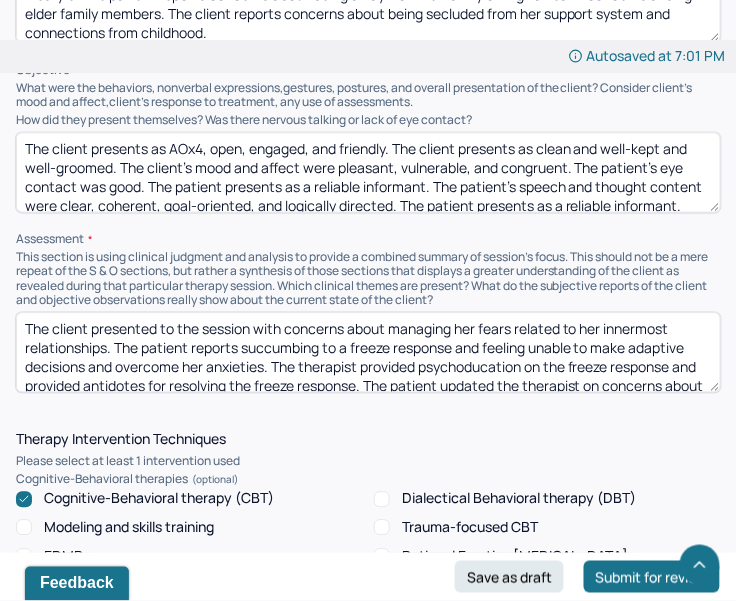 scroll, scrollTop: 28, scrollLeft: 0, axis: vertical 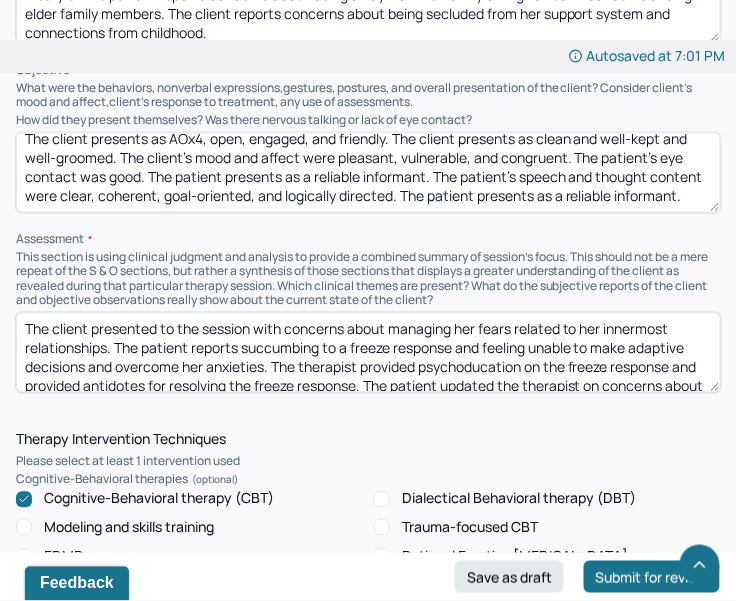 click on "The client presents as AOx4, open, engaged, and friendly. The client presents as clean and well-kept and well-groomed. The client's mood and affect were pleasant, vulnerable, and congruent. The patient's eye contact was good. The patient presents as a reliable informant. The patient's speech and thought content were clear, coherent, goal-oriented, and logically directed. The patient presents as a reliable informant." at bounding box center (368, 173) 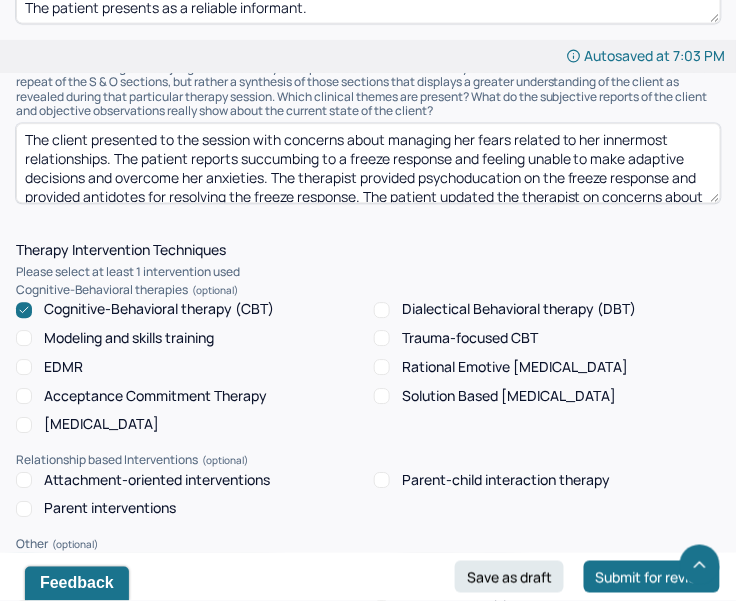 scroll, scrollTop: 1666, scrollLeft: 0, axis: vertical 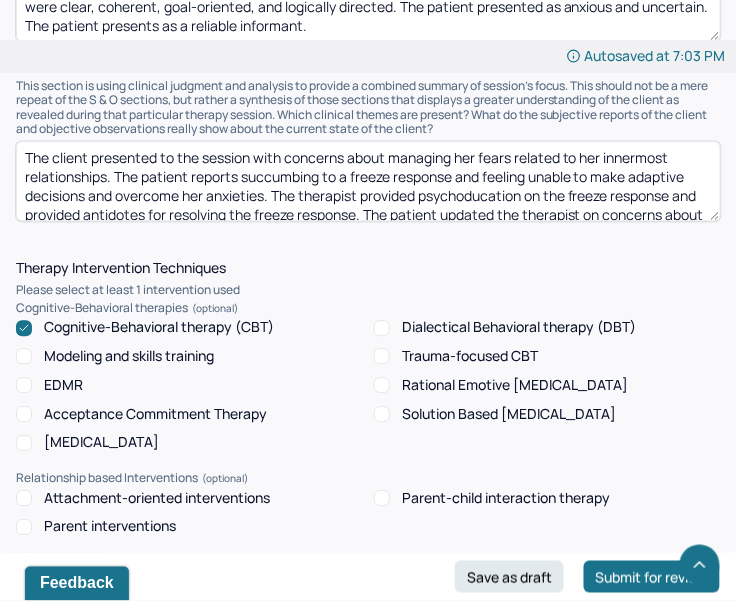type on "The client presents as AOx4, open, engaged, and friendly. The client presents as clean and well-kept and well-groomed. The client's mood and affect were pleasant, vulnerable, and congruent. The patient's eye contact was good. The patient presents as a reliable informant. The patient's speech and thought content were clear, coherent, goal-oriented, and logically directed. The patient presented as anxious and uncertain. The patient presents as a reliable informant." 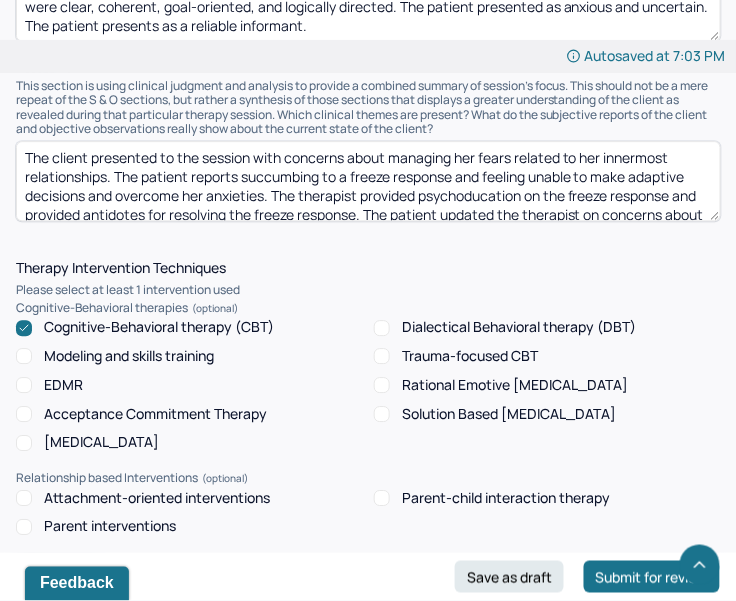 scroll, scrollTop: 66, scrollLeft: 0, axis: vertical 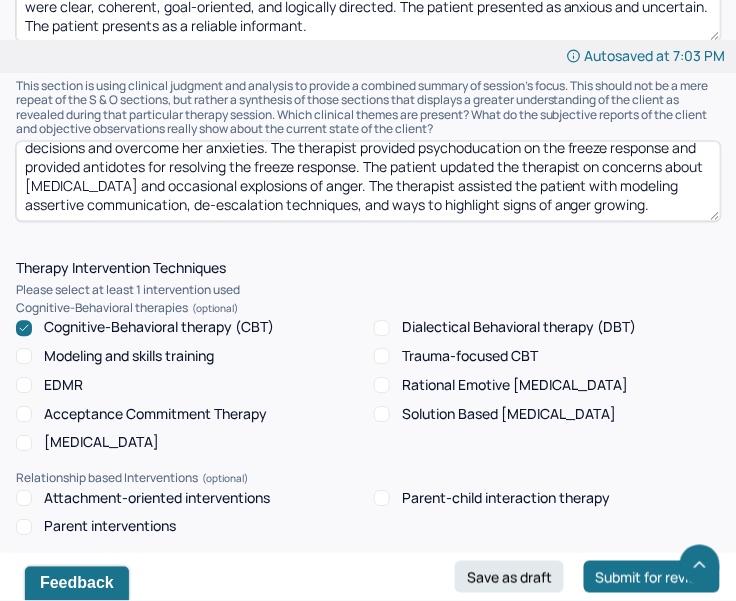 drag, startPoint x: 460, startPoint y: 155, endPoint x: 554, endPoint y: 264, distance: 143.934 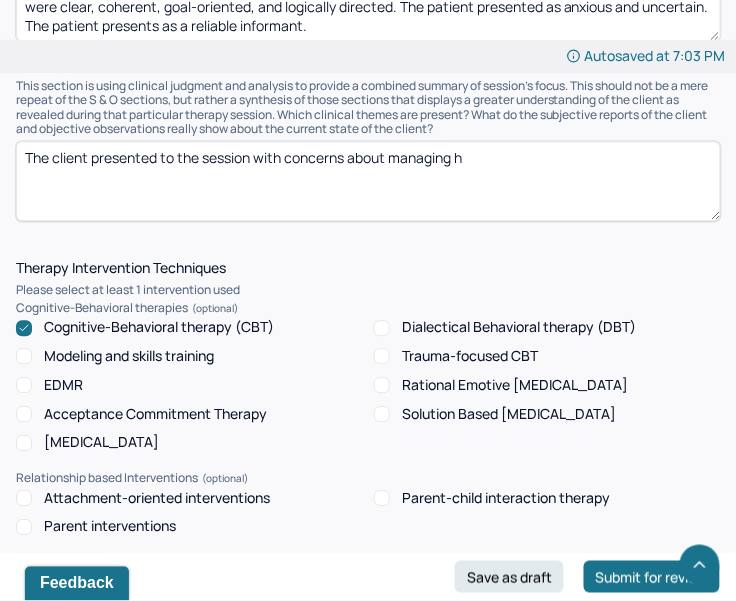 scroll, scrollTop: 0, scrollLeft: 0, axis: both 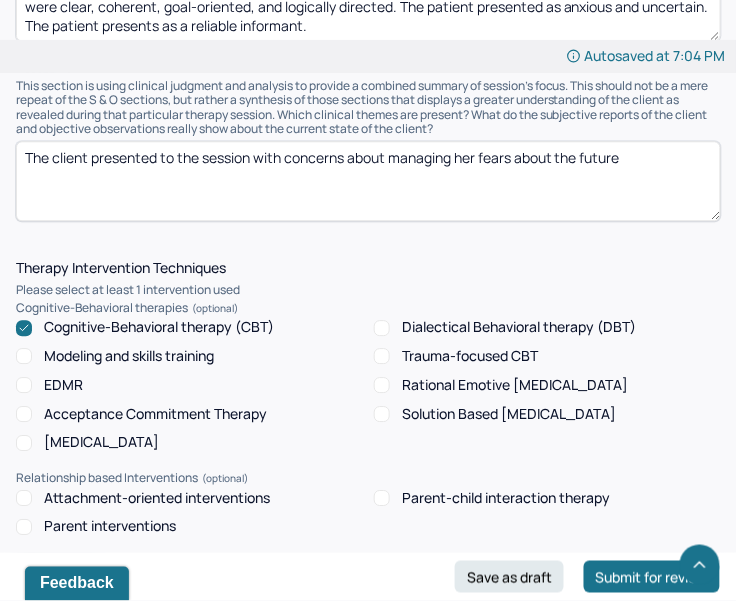 click on "The client presented to the session with concerns about managing her fears about the future" at bounding box center (368, 181) 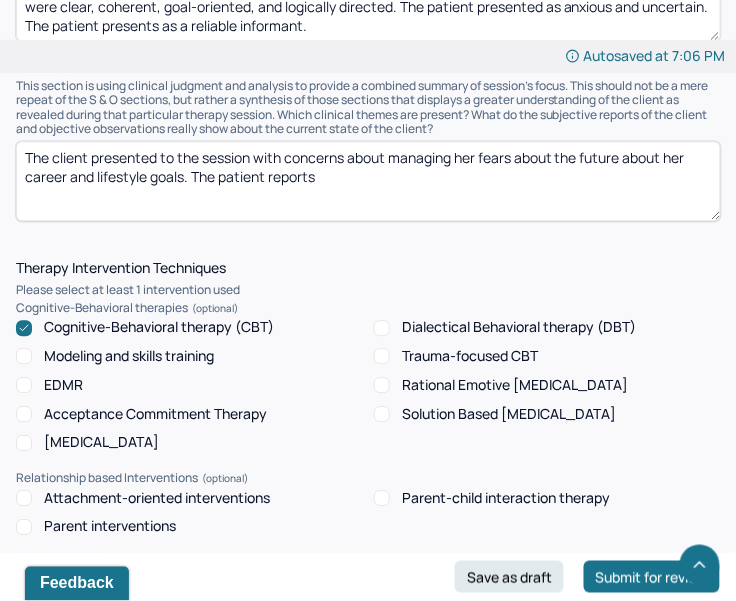 click on "The client presented to the session with concerns about managing her fears about the future about her career and lifestyle goals. The patient reports" at bounding box center (368, 181) 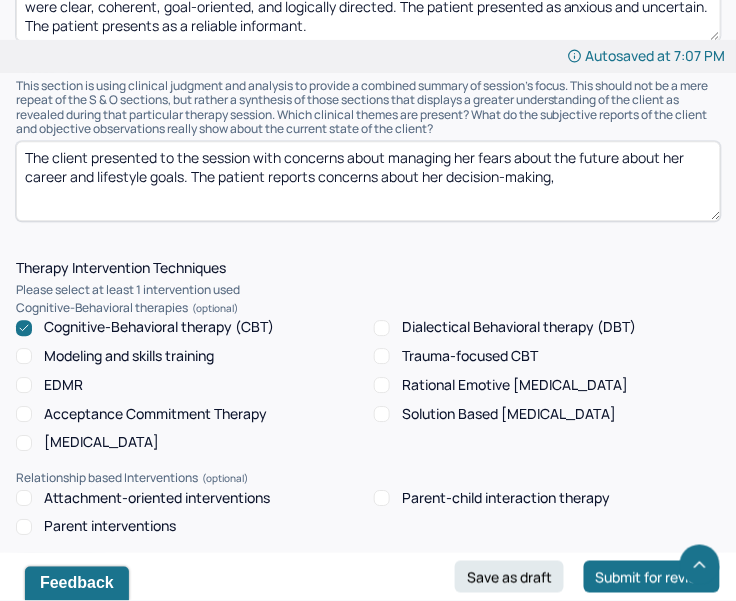 click on "The client presented to the session with concerns about managing her fears about the future about her career and lifestyle goals. The patient reports concerns about her decision-making" at bounding box center [368, 181] 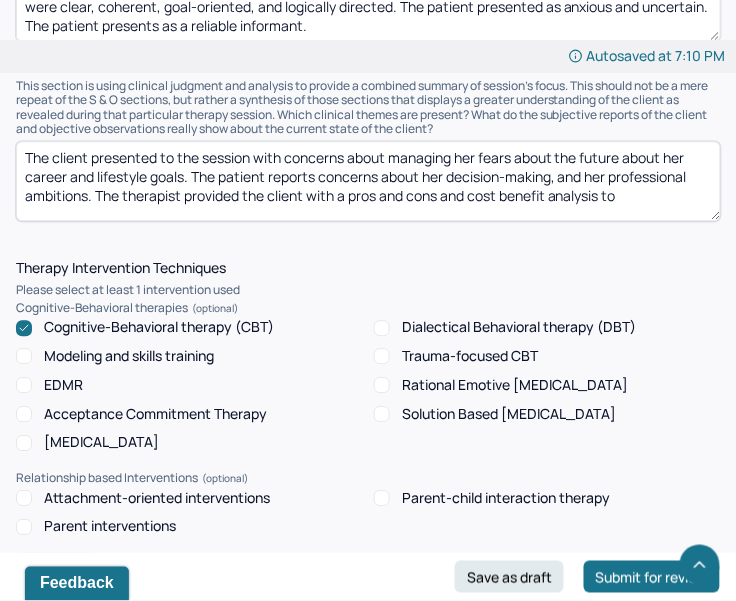 click on "The client presented to the session with concerns about managing her fears about the future about her career and lifestyle goals. The patient reports concerns about her decision-making, and her professional ambitions. The therapist provided the client with a pros and cons and cost benefit analuysis to" at bounding box center (368, 181) 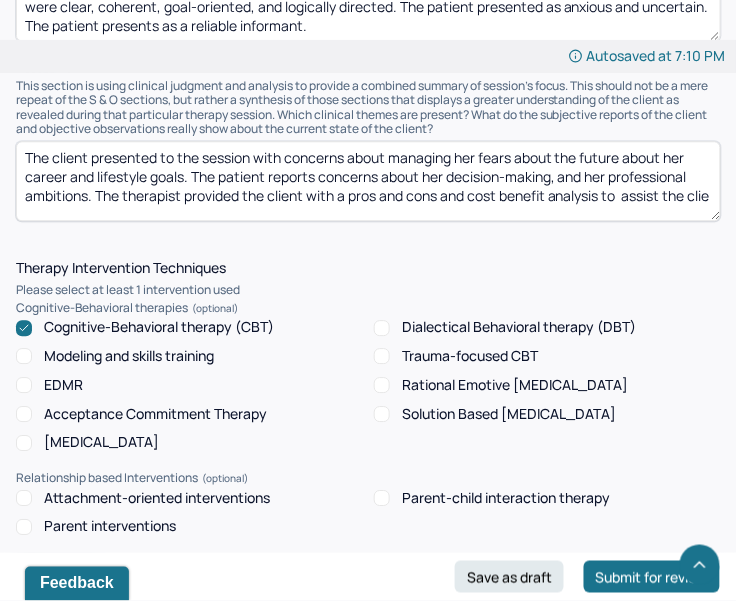 scroll, scrollTop: 4, scrollLeft: 0, axis: vertical 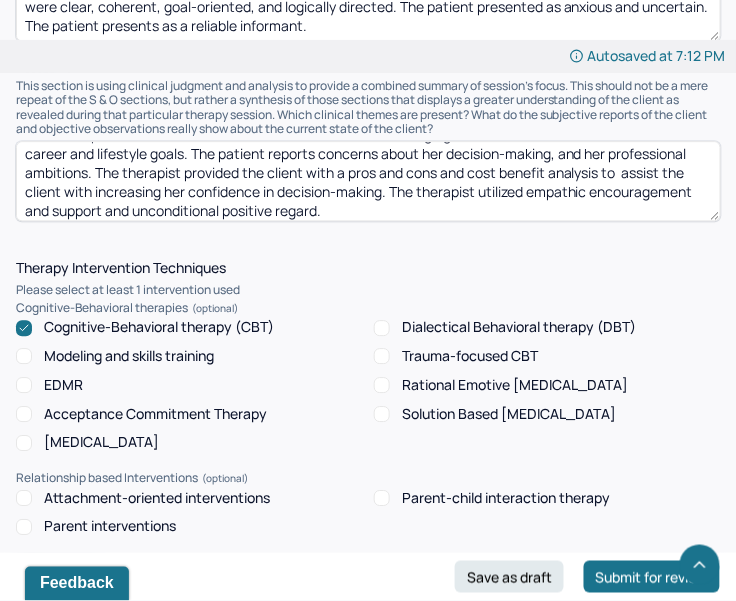 click on "The client presented to the session with concerns about managing her fears about the future about her career and lifestyle goals. The patient reports concerns about her decision-making, and her professional ambitions. The therapist provided the client with a pros and cons and cost benefit analysis to  assist the client with increasing her confidence in decision-making. The therapist utilized empthic encouragemenbt and support and unconditional positive regard." at bounding box center [368, 181] 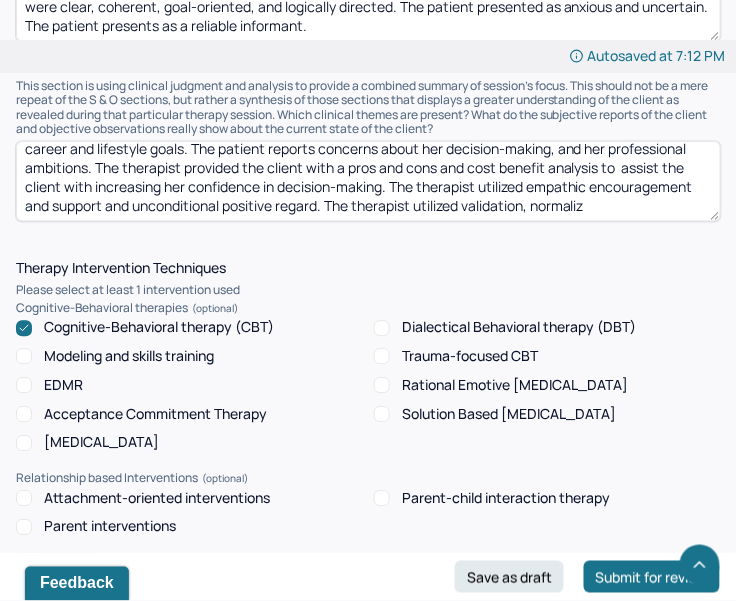 scroll, scrollTop: 42, scrollLeft: 0, axis: vertical 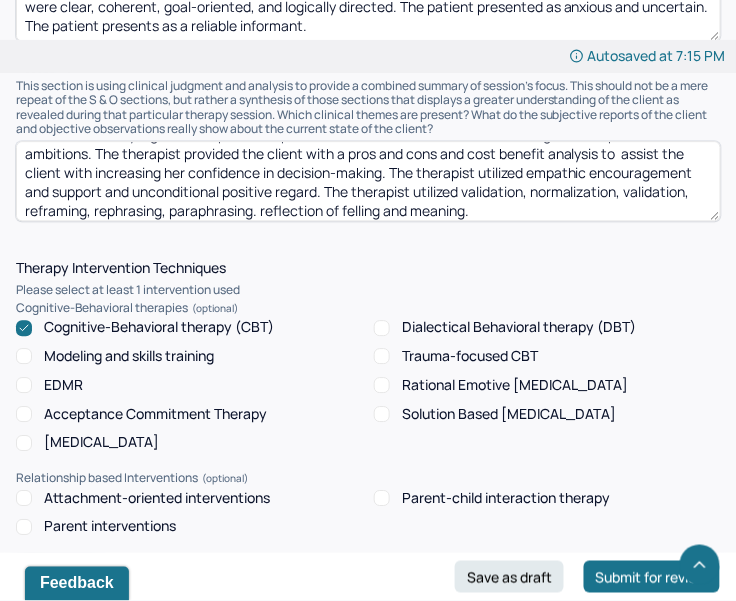 click on "The client presented to the session with concerns about managing her fears about the future about her career and lifestyle goals. The patient reports concerns about her decision-making, and her professional ambitions. The therapist provided the client with a pros and cons and cost benefit analysis to  assist the client with increasing her confidence in decision-making. The therapist utilized empathic encouragement and support and unconditional positive regard. The therapist utilized validation, normalization, validation, reframing, rephrasing, paraphrasing. reflection of felling and meaning." at bounding box center (368, 181) 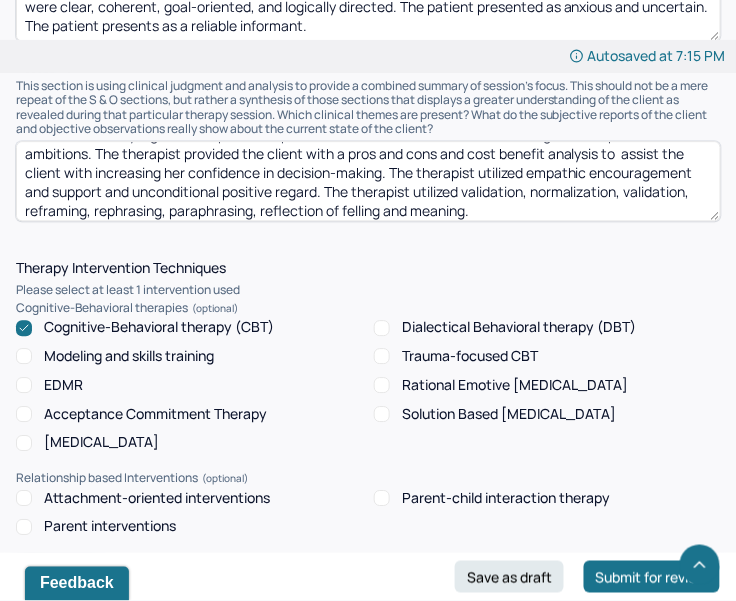 click on "The client presented to the session with concerns about managing her fears about the future about her career and lifestyle goals. The patient reports concerns about her decision-making, and her professional ambitions. The therapist provided the client with a pros and cons and cost benefit analysis to  assist the client with increasing her confidence in decision-making. The therapist utilized empathic encouragement and support and unconditional positive regard. The therapist utilized validation, normalization, validation, reframing, rephrasing, paraphrasing, reflection of felling and meaning." at bounding box center [368, 181] 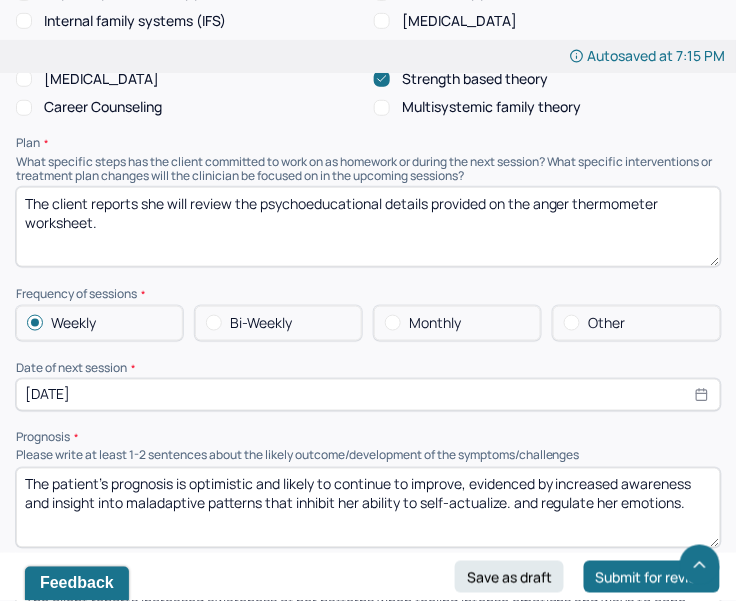 scroll, scrollTop: 2394, scrollLeft: 0, axis: vertical 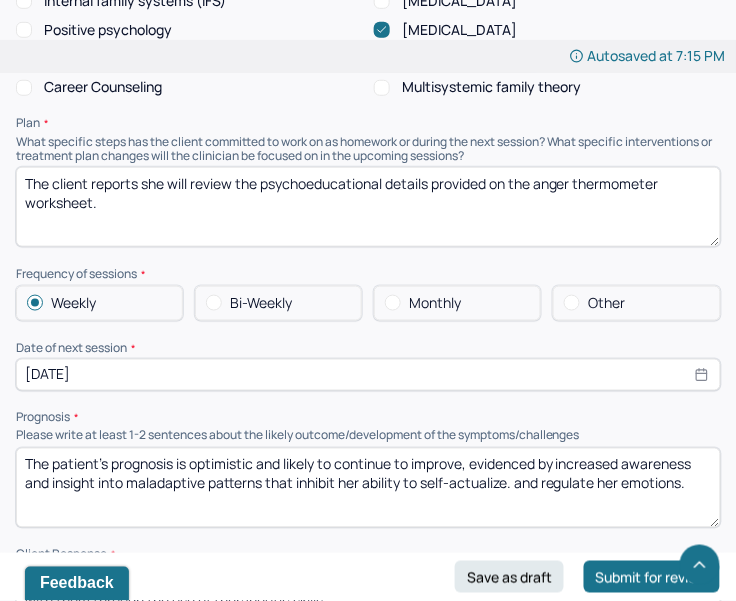 type on "The client presented to the session with concerns about managing her fears about the future about her career and lifestyle goals. The patient reports concerns about her decision-making, and her professional ambitions. The therapist provided the client with a pros and cons and cost benefit analysis to  assist the client with increasing her confidence in decision-making. The therapist utilized empathic encouragement and support and unconditional positive regard. The therapist utilized validation, normalization, validation, reframing, rephrasing, paraphrasing, reflection of felling and meaning." 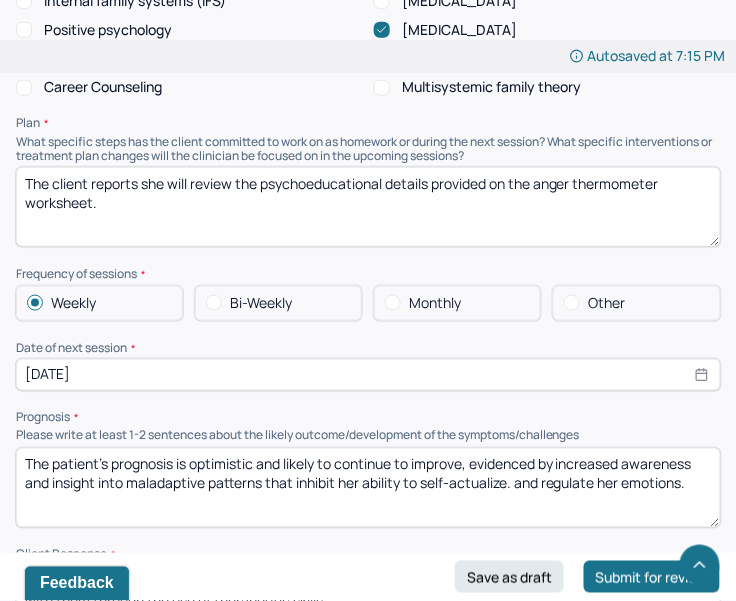 drag, startPoint x: 243, startPoint y: 205, endPoint x: 237, endPoint y: 181, distance: 24.738634 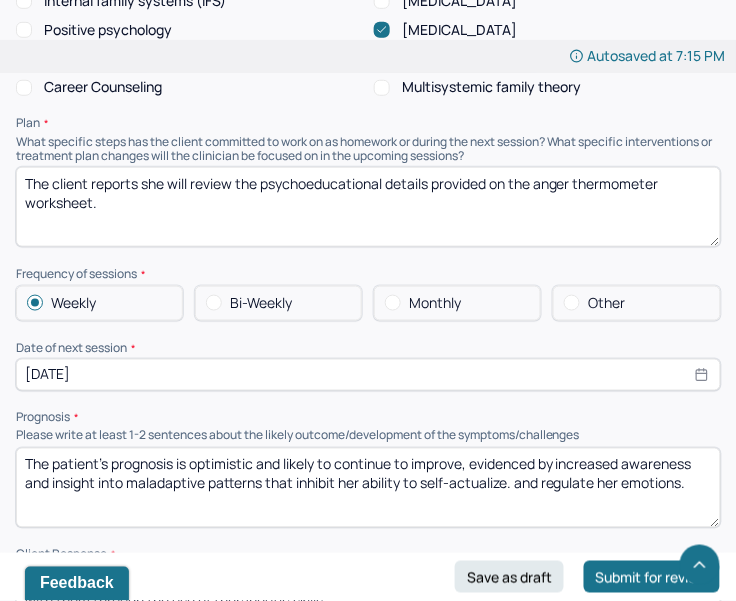 click on "The client reports she will review the psychoeducational details provided on the anger thermometer worksheet." at bounding box center [368, 207] 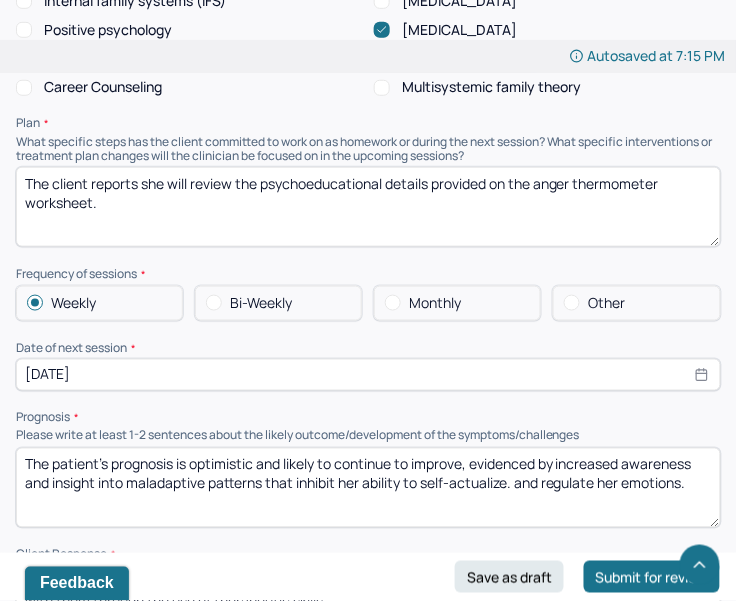 drag, startPoint x: 254, startPoint y: 208, endPoint x: 194, endPoint y: 184, distance: 64.62198 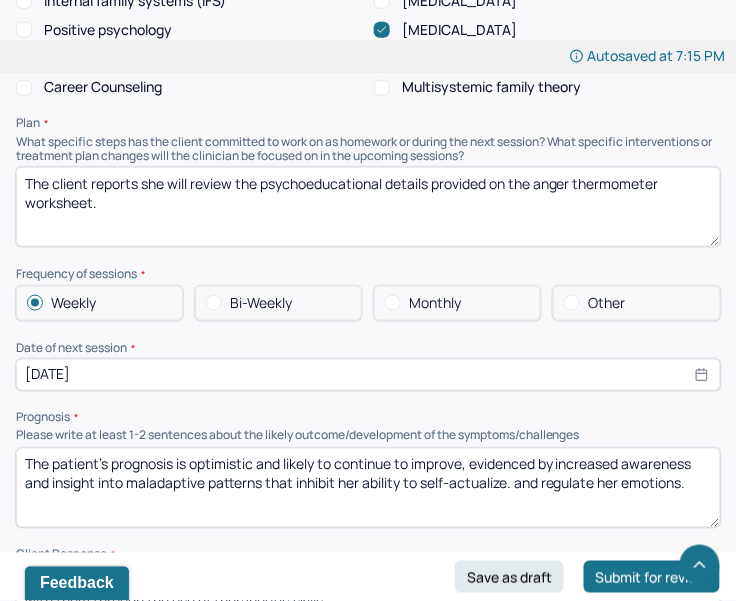 click on "The client reports she will review the psychoeducational details provided on the anger thermometer worksheet." at bounding box center (368, 207) 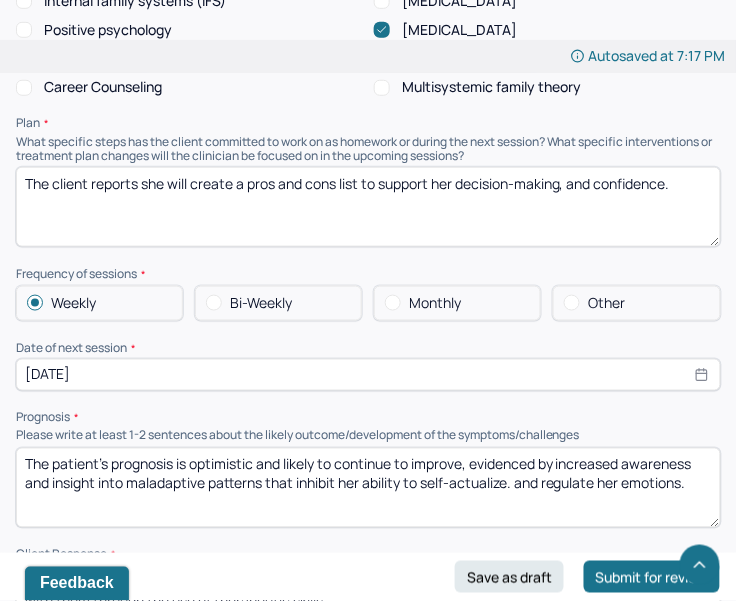 scroll, scrollTop: 2505, scrollLeft: 0, axis: vertical 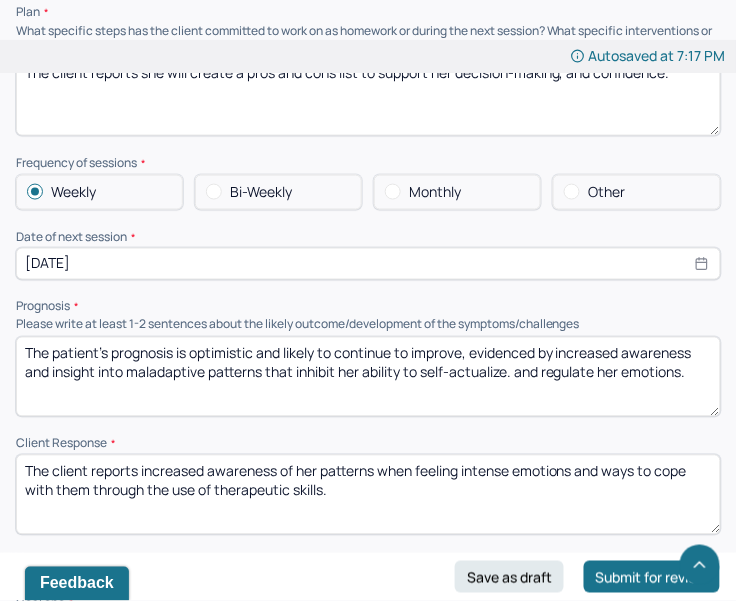 type on "The client reports she will create a pros and cons list to support her decision-making, and confidence." 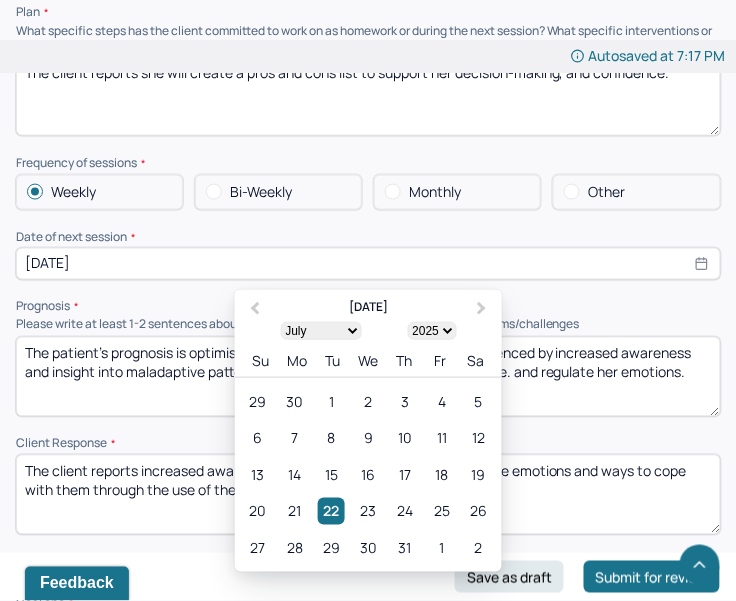 click on "[DATE]" at bounding box center (368, 264) 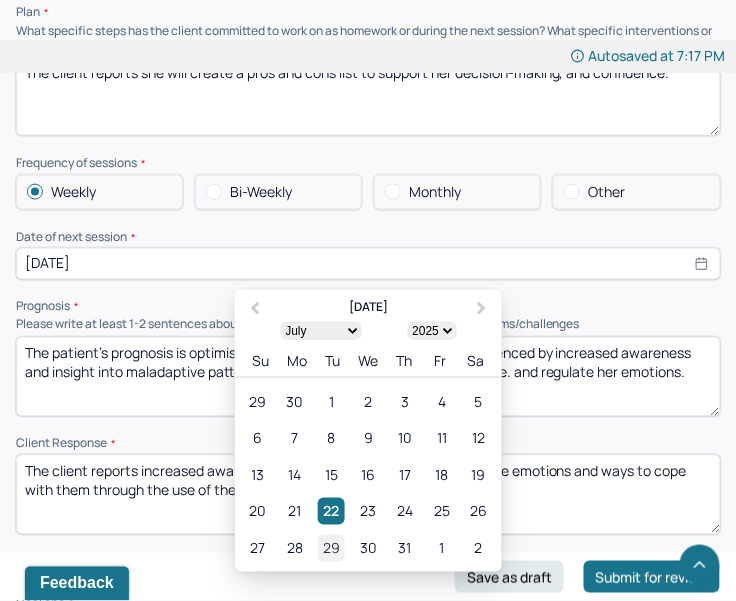 click on "29" at bounding box center (331, 548) 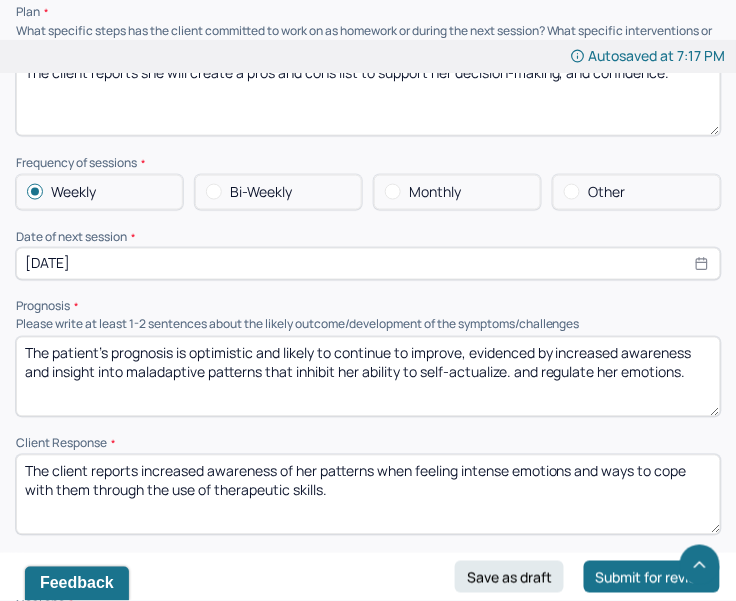scroll, scrollTop: 2616, scrollLeft: 0, axis: vertical 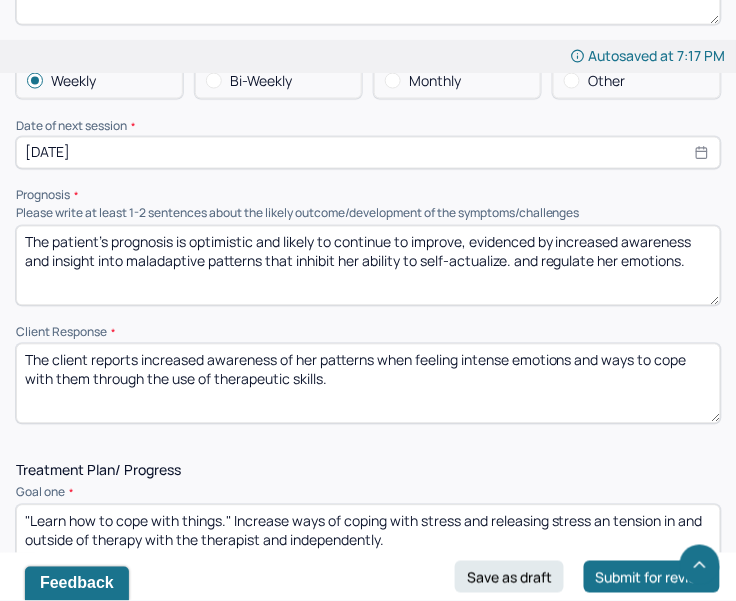 click on "[DATE]" at bounding box center [368, 153] 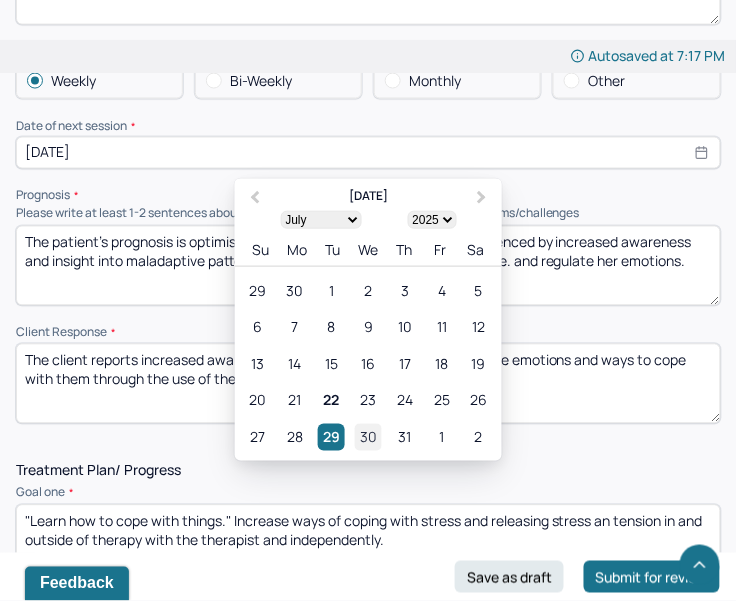 click on "30" at bounding box center (368, 437) 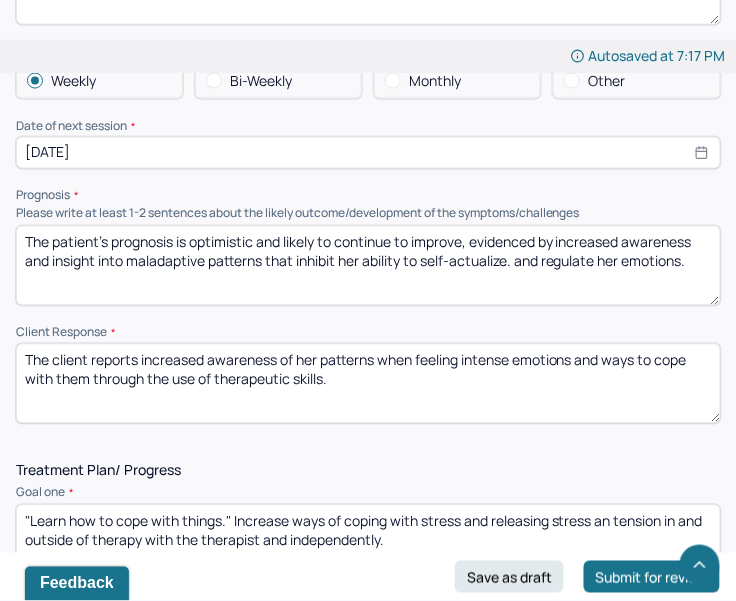 type on "[DATE]" 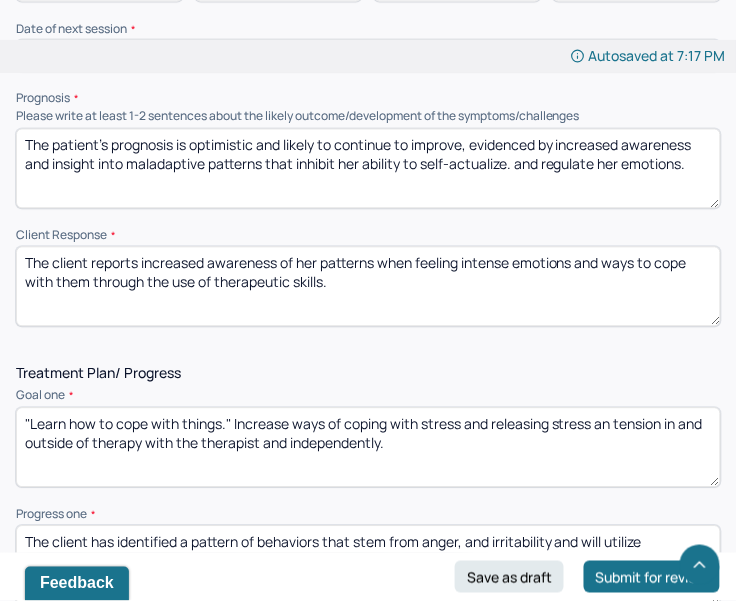 scroll, scrollTop: 2727, scrollLeft: 0, axis: vertical 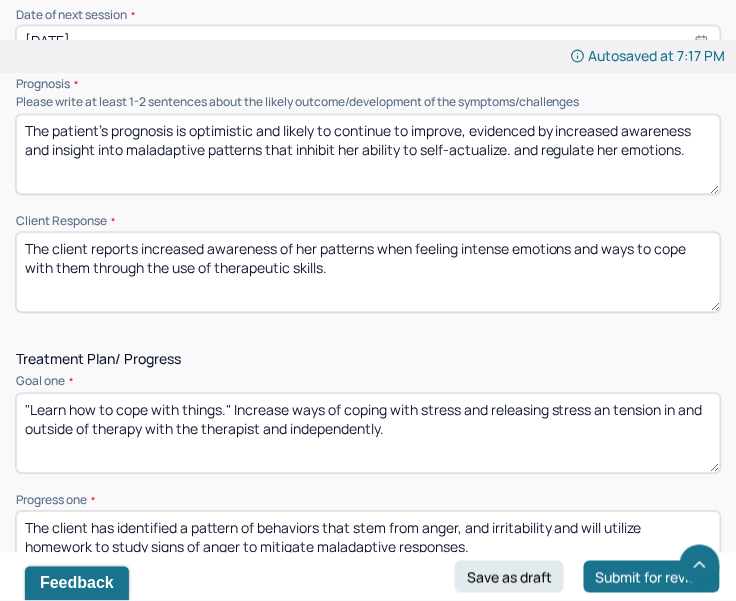 click on "The patient's prognosis is optimistic and likely to continue to improve, evidenced by increased awareness and insight into maladaptive patterns that inhibit her ability to self-actualize. and regulate her emotions." at bounding box center [368, 155] 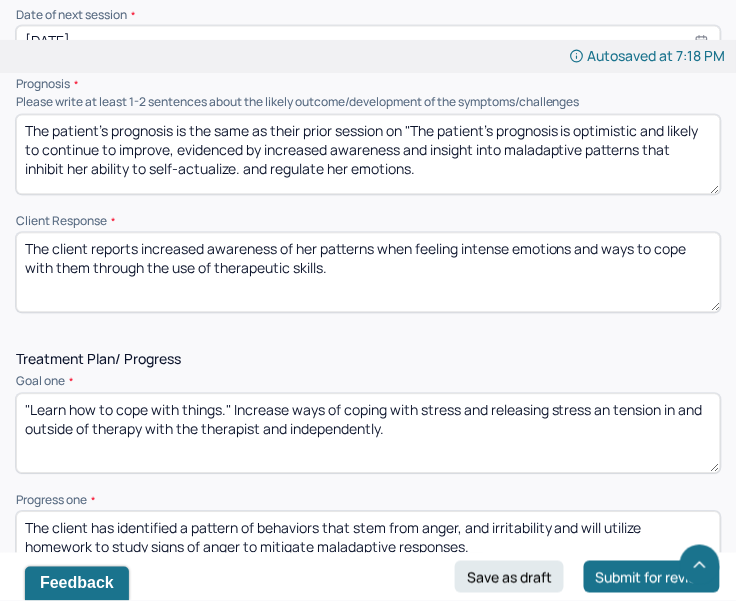 click on "The patient's prognosis is the same as their prior session on "The patient's prognosis is optimistic and likely to continue to improve, evidenced by increased awareness and insight into maladaptive patterns that inhibit her ability to self-actualize. and regulate her emotions." at bounding box center [368, 155] 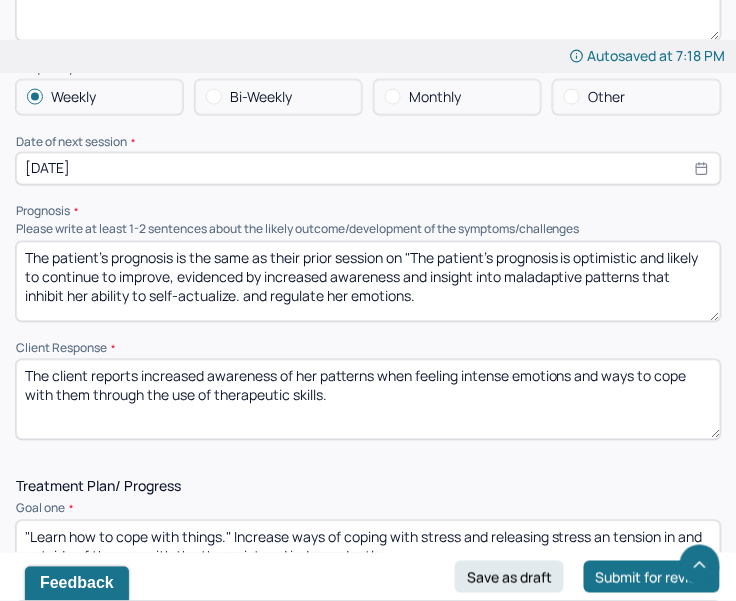 scroll, scrollTop: 2616, scrollLeft: 0, axis: vertical 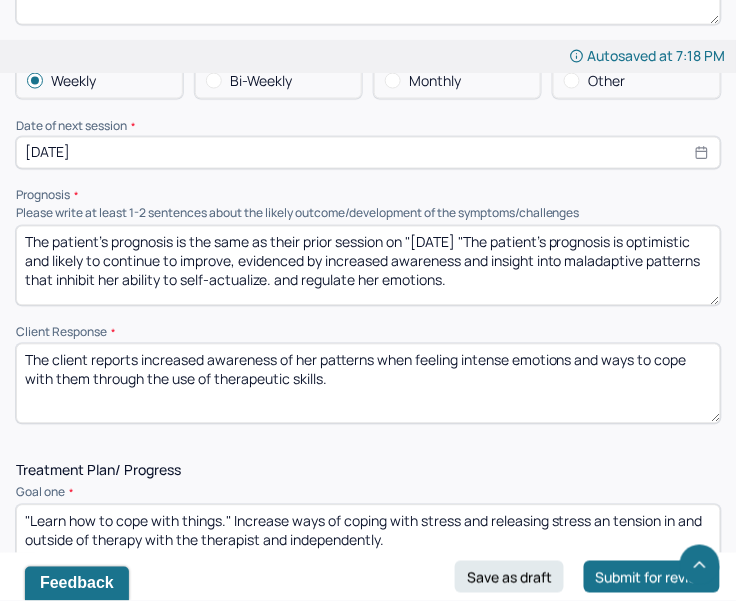 click on "The patient's prognosis is the same as their prior session on "[DATE] "The patient's prognosis is optimistic and likely to continue to improve, evidenced by increased awareness and insight into maladaptive patterns that inhibit her ability to self-actualize. and regulate her emotions." at bounding box center (368, 266) 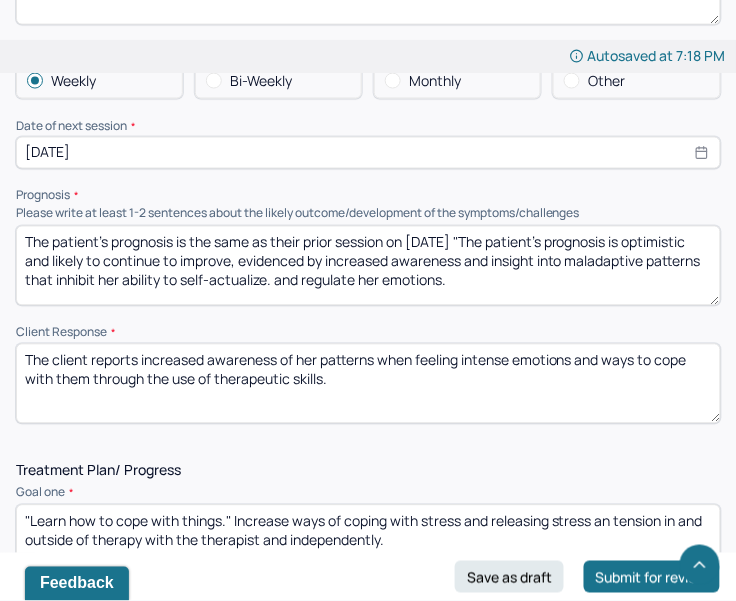 click on "The patient's prognosis is the same as their prior session on [DATE] "The patient's prognosis is optimistic and likely to continue to improve, evidenced by increased awareness and insight into maladaptive patterns that inhibit her ability to self-actualize. and regulate her emotions." at bounding box center [368, 266] 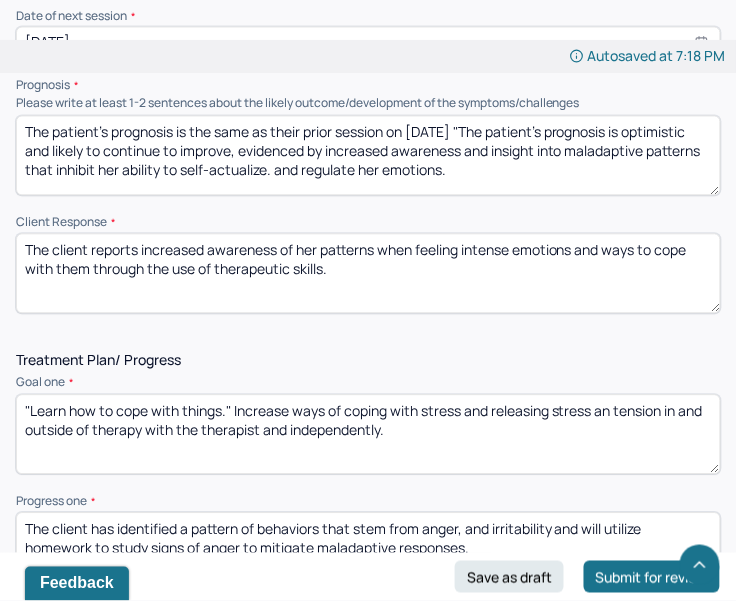 scroll, scrollTop: 2727, scrollLeft: 0, axis: vertical 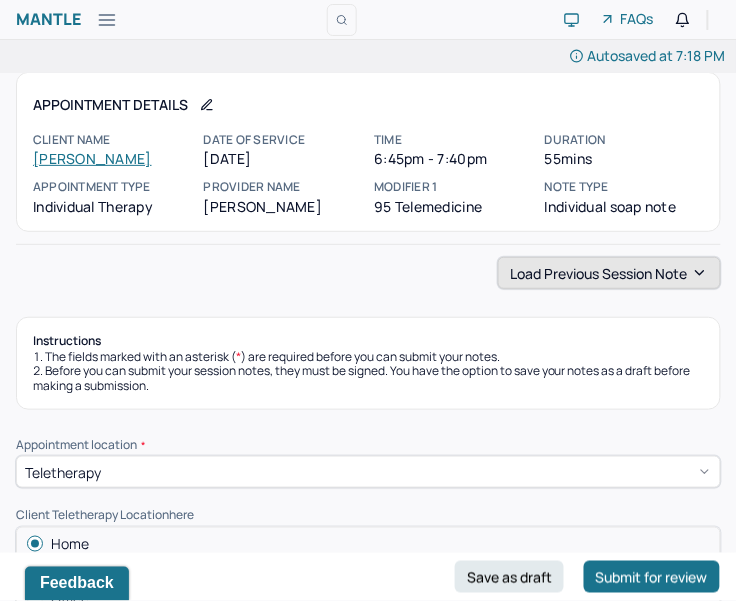 type on "The patient's prognosis is the same as their prior session on [DATE] "The patient's prognosis is optimistic and likely to continue to improve, evidenced by increased awareness and insight into maladaptive patterns that inhibit her ability to self-actualize. and regulate her emotions." 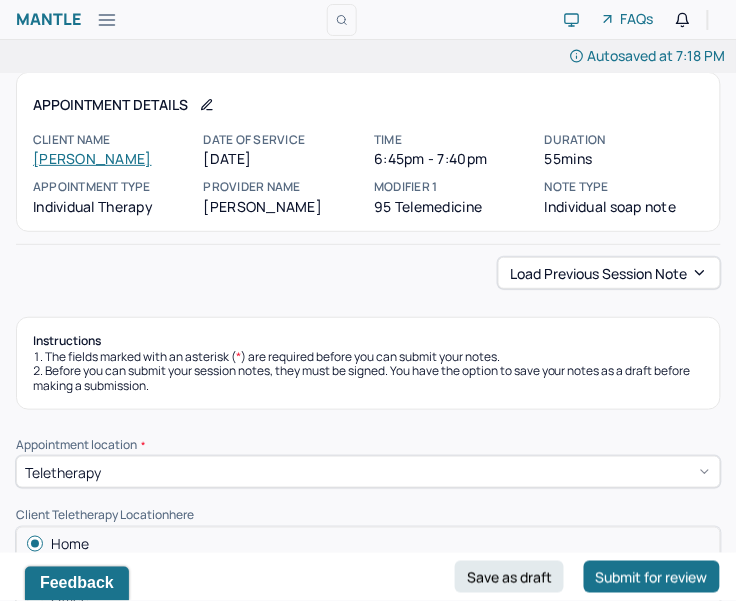 click on "Autosaved at 7:18 PM Appointment Details Client name [PERSON_NAME] Date of service [DATE] Time 6:45pm - 7:40pm Duration 55mins Appointment type individual therapy Provider name [PERSON_NAME] Modifier 1 95 Telemedicine Note type Individual soap note Load previous session note Instructions The fields marked with an asterisk ( * ) are required before you can submit your notes. Before you can submit your session notes, they must be signed. You have the option to save your notes as a draft before making a submission. Appointment location * Teletherapy Client Teletherapy Location here Home Office Other Provider Teletherapy Location Home Office Other Consent was received for the teletherapy session The teletherapy session was conducted via video Primary diagnosis * F43.22 [MEDICAL_DATA] Secondary diagnosis (optional) Secondary diagnosis Tertiary diagnosis (optional) Tertiary diagnosis Emotional / Behavioural symptoms demonstrated * Causing * Maladaptive Functioning Intention for Session * *" at bounding box center [368, 2208] 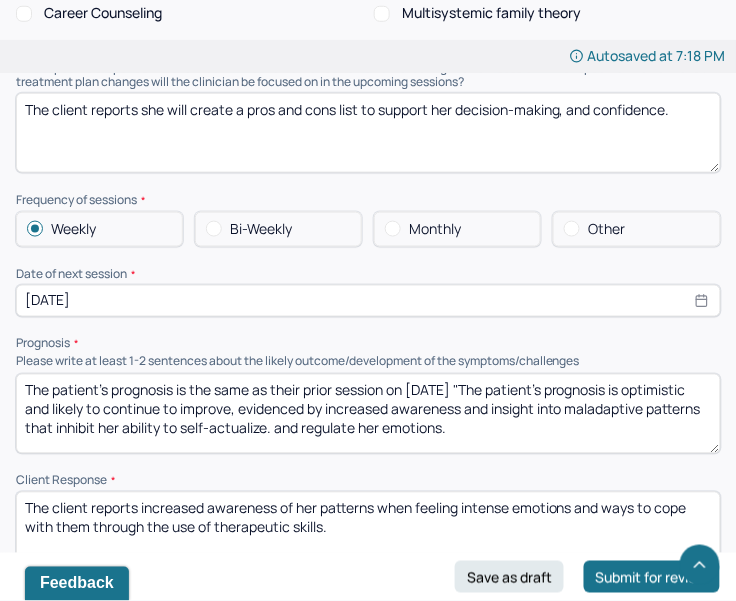 scroll, scrollTop: 2443, scrollLeft: 0, axis: vertical 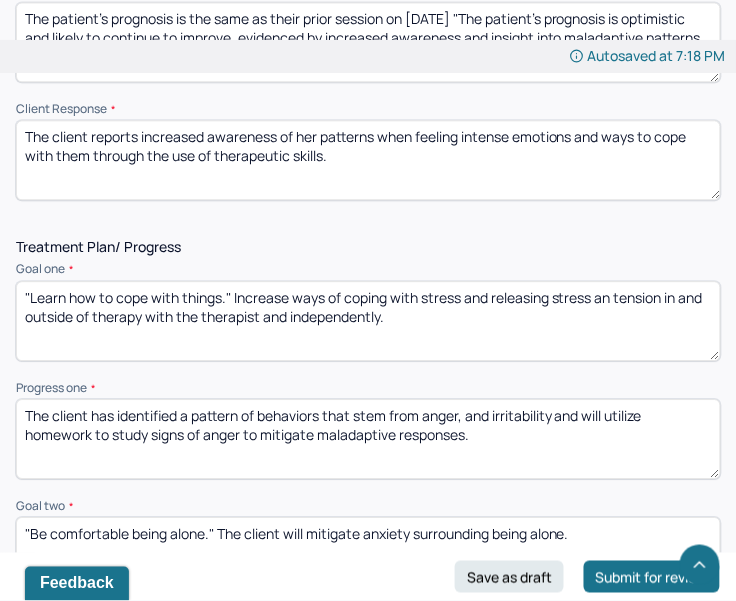 drag, startPoint x: 395, startPoint y: 282, endPoint x: 401, endPoint y: 315, distance: 33.54102 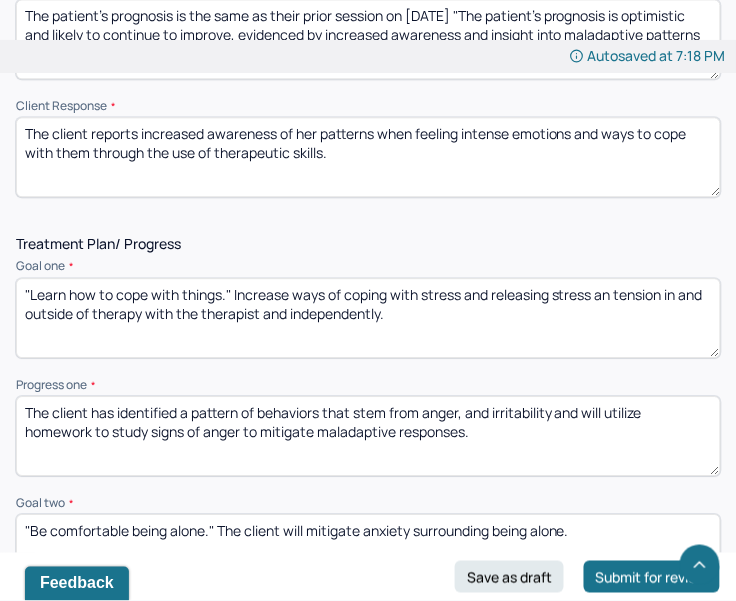 click on "Treatment Plan/ Progress Goal one * "Learn how to cope with things." Increase ways of coping with stress and releasing stress an tension in and outside of therapy with the therapist and independently. Progress one * The client has identified a pattern of behaviors that stem from anger, and irritability and will utilize homework to study signs of anger to mitigate maladaptive responses. Goal two * "Be comfortable being alone." The client will mitigate anxiety surrounding being alone. Progress two * The client reports increased awareness of passivity in their relationships that contribute to fears of being alone, and intensify emotional loneliness and isolation. Goal three (optional) N/a Progress three (optional) N/a Communication Factors impacting treatment Need to manage maladaptive communication (e.g., related to high anxiety, high reactivity repeated questions, or disagreement) among participants Caregiver emotions or behaviors interfered with the caregiver's understanding and ability" at bounding box center (368, 785) 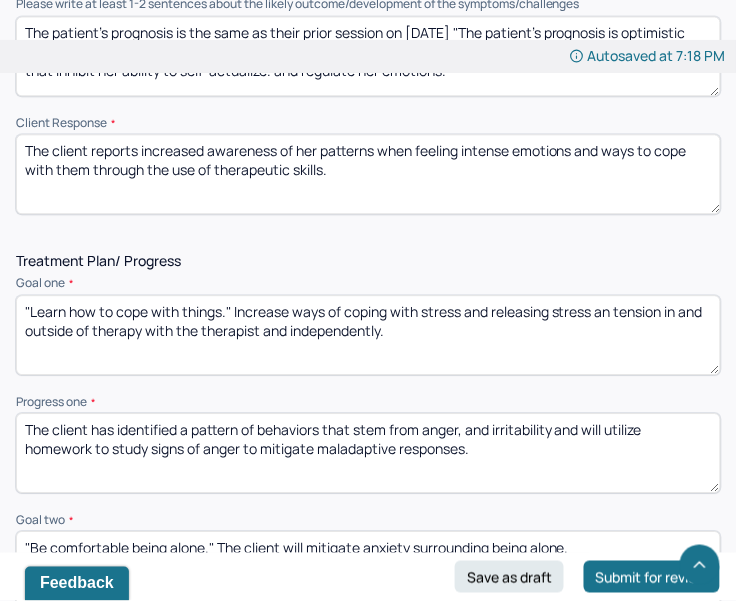 scroll, scrollTop: 2843, scrollLeft: 0, axis: vertical 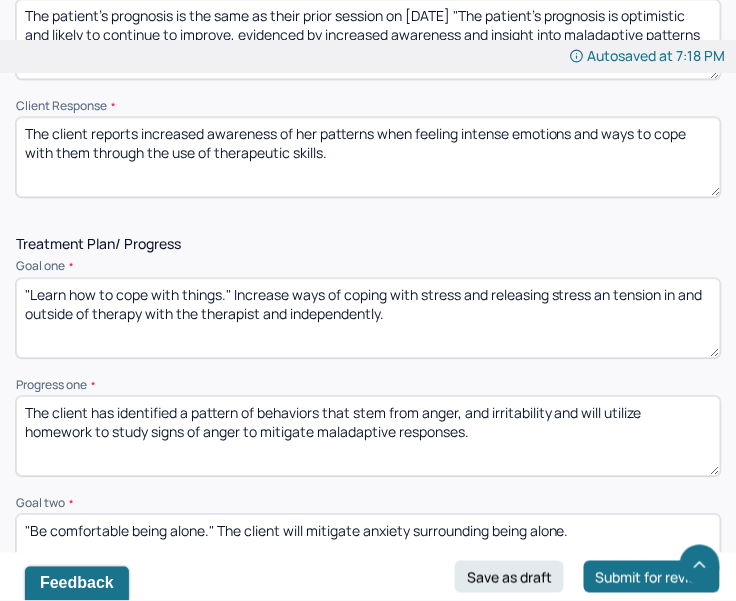 click on "The client reports increased awareness of her patterns when feeling intense emotions and ways to cope with them through the use of therapeutic skills." at bounding box center (368, 157) 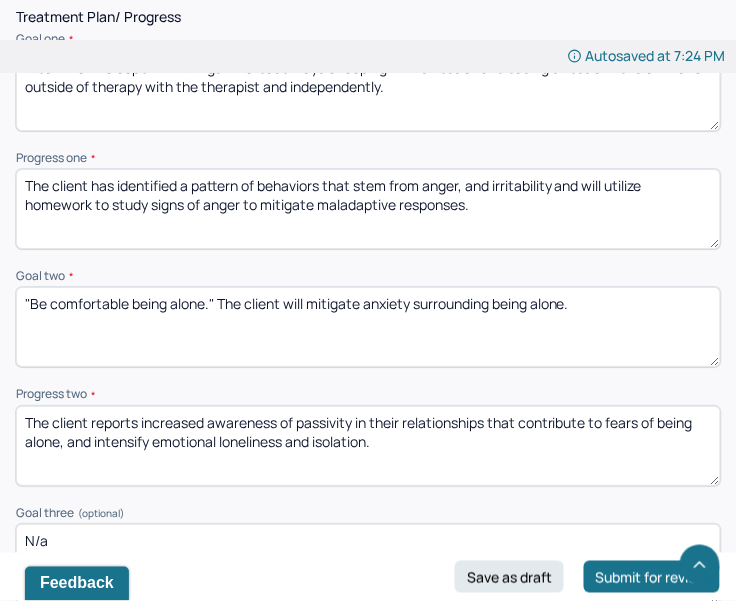 scroll, scrollTop: 3176, scrollLeft: 0, axis: vertical 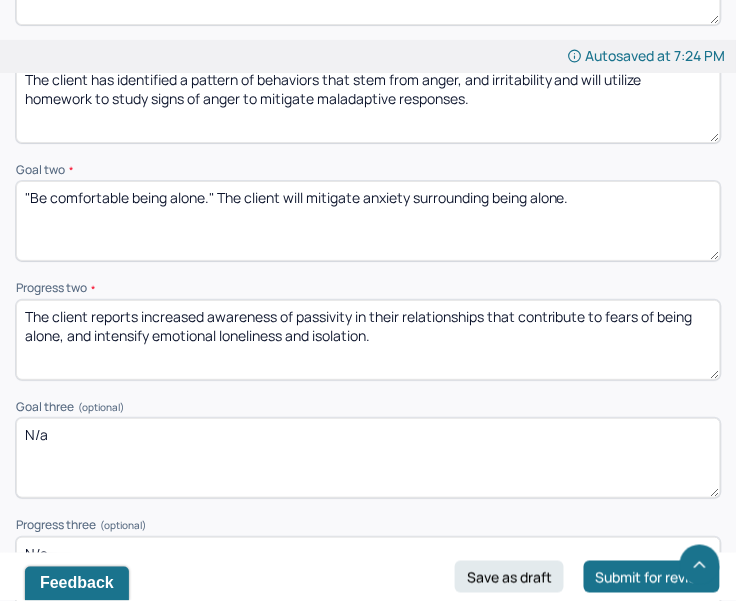type on "The client reports increased awareness of her discomfort and fears of being perceived as selfish for engaging in self-care, and discussing boundaries." 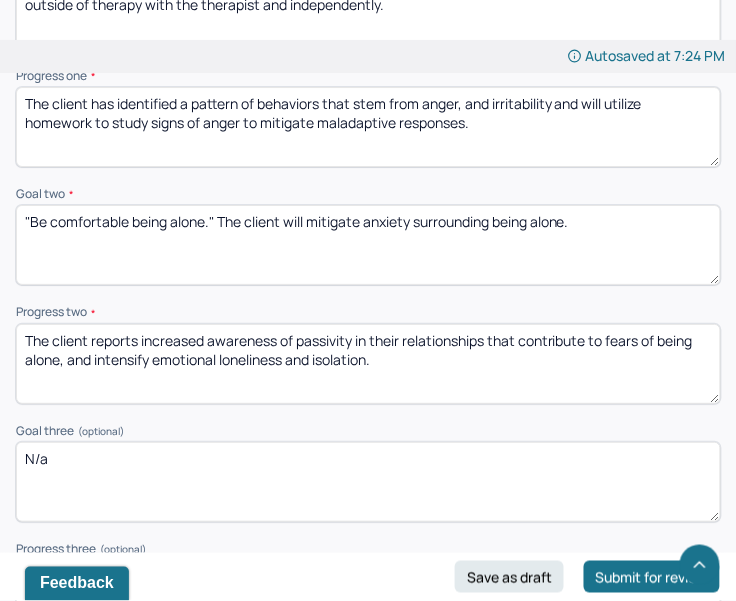 drag, startPoint x: 472, startPoint y: 160, endPoint x: 472, endPoint y: 126, distance: 34 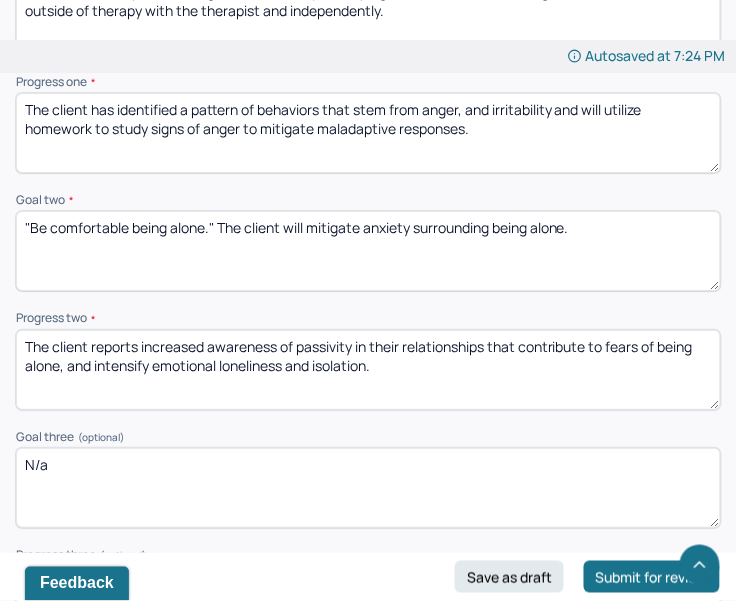 drag, startPoint x: 487, startPoint y: 133, endPoint x: 95, endPoint y: 107, distance: 392.8613 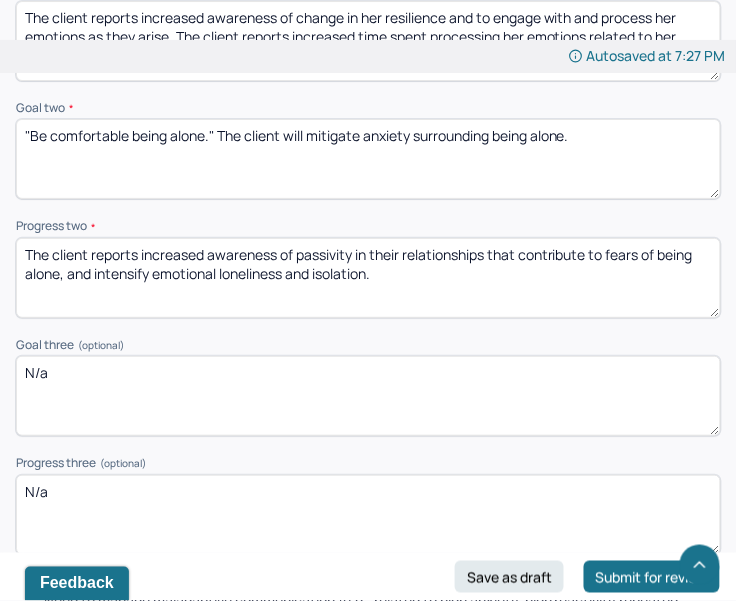 scroll, scrollTop: 3257, scrollLeft: 0, axis: vertical 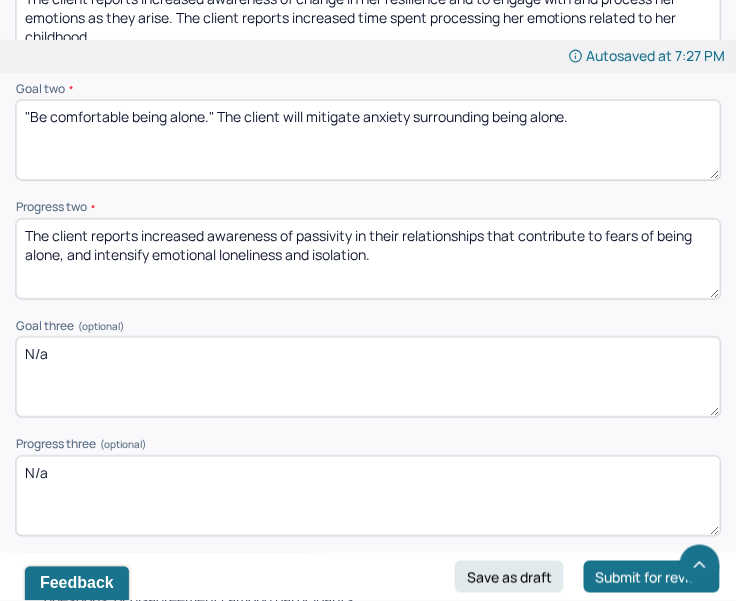 type on "The client reports increased awareness of change in her resilience and to engage with and process her emotions as they arise. The client reports increased time spent processing her emotions related to her childhood." 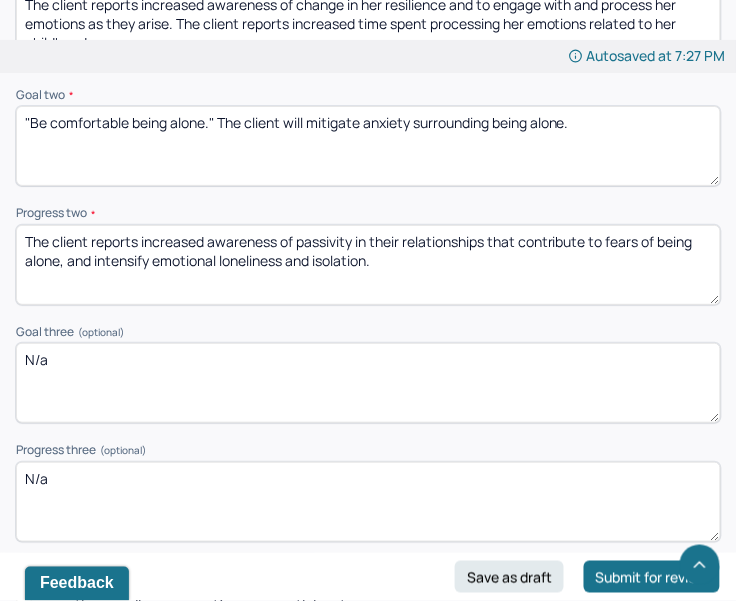 scroll, scrollTop: 3247, scrollLeft: 0, axis: vertical 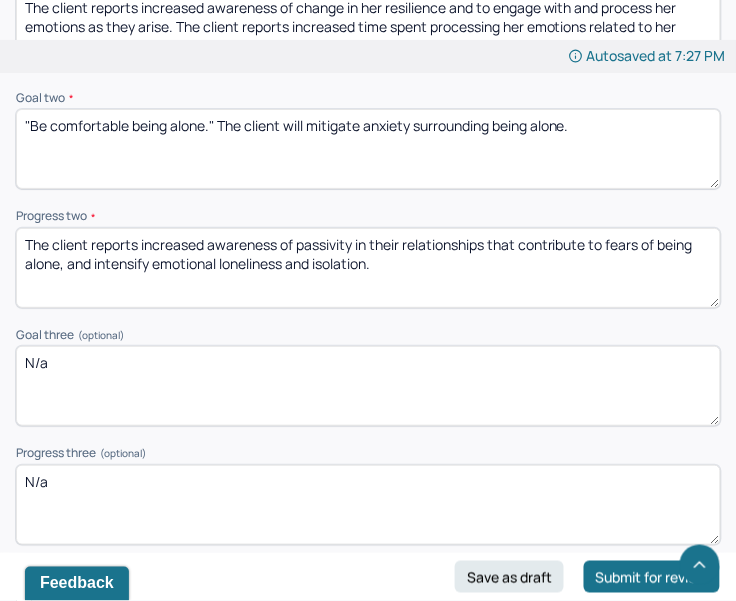 drag, startPoint x: 308, startPoint y: 220, endPoint x: 306, endPoint y: 201, distance: 19.104973 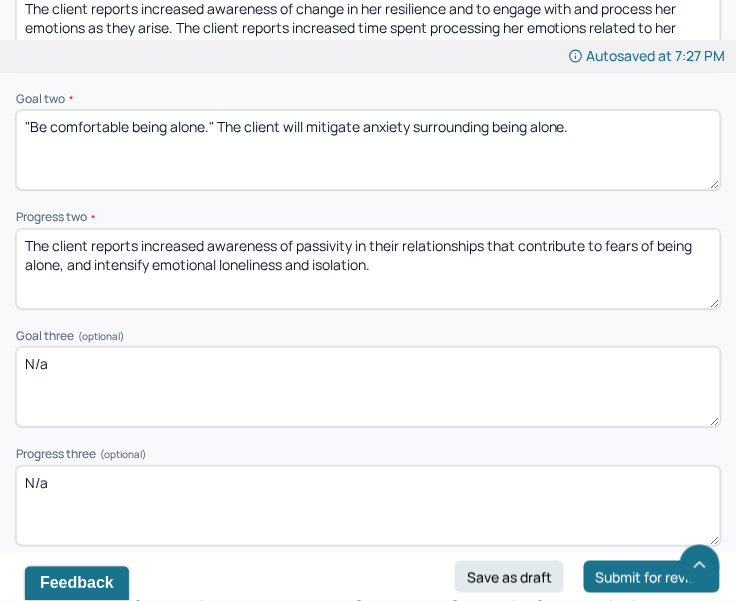 click on "The client reports increased awareness of passivity in their relationships that contribute to fears of being alone, and intensify emotional loneliness and isolation." at bounding box center [368, 269] 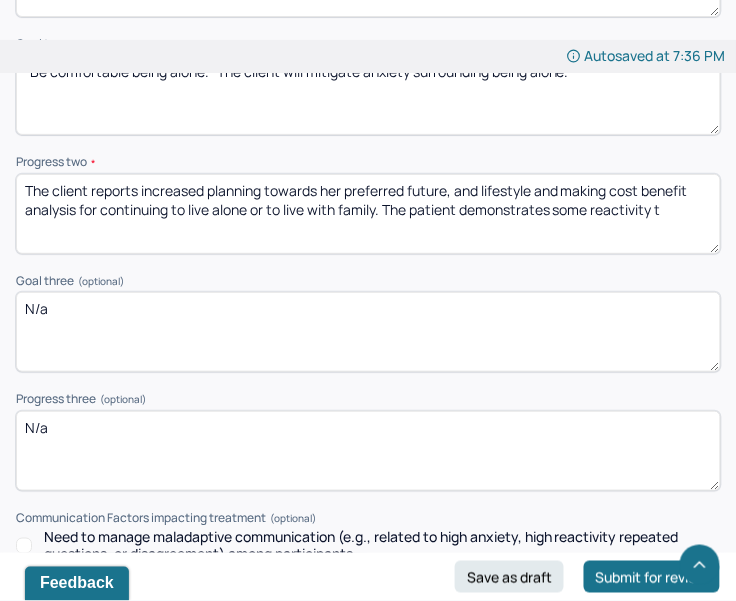 scroll, scrollTop: 3358, scrollLeft: 0, axis: vertical 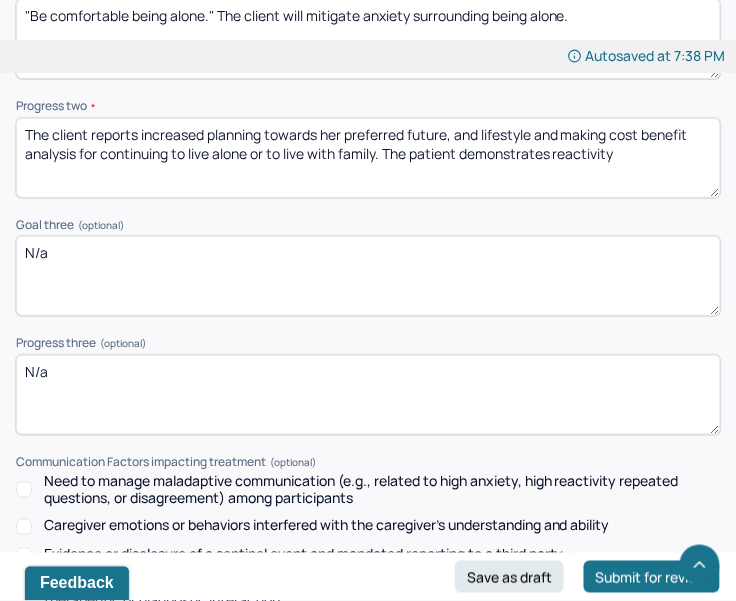 type on "The client reports increased planning towards her preferred future, and lifestyle and making cost benefit analysis for continuing to live alone or to live with family. The patient demonstrates reactivity" 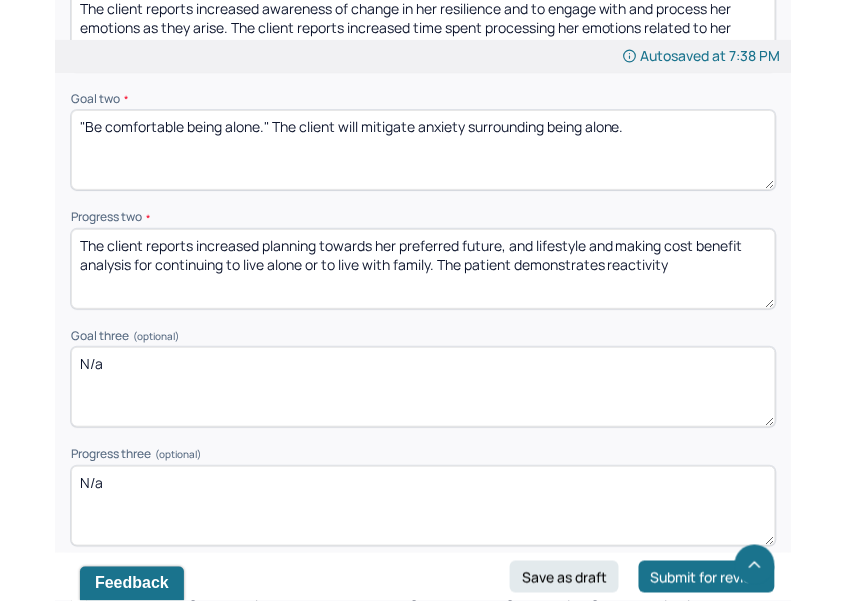 scroll, scrollTop: 3218, scrollLeft: 0, axis: vertical 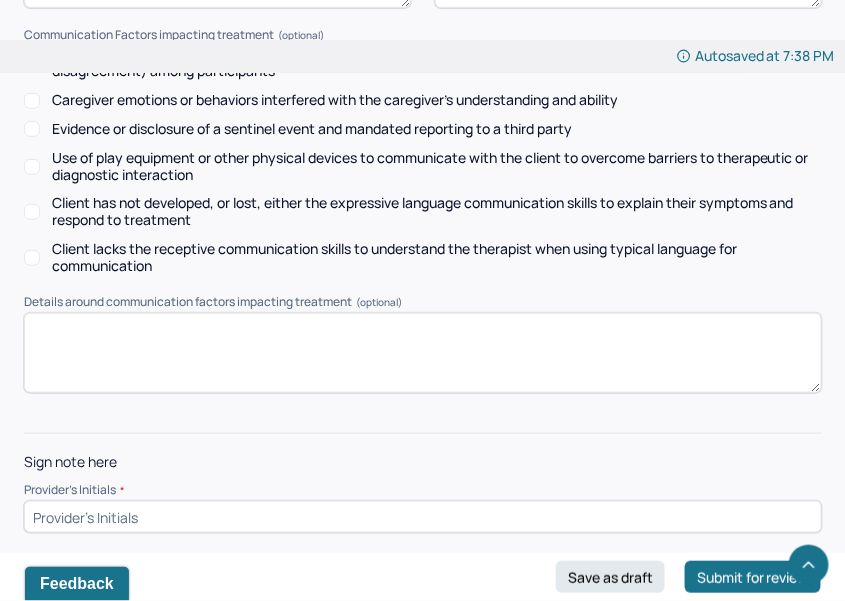 click at bounding box center (423, 517) 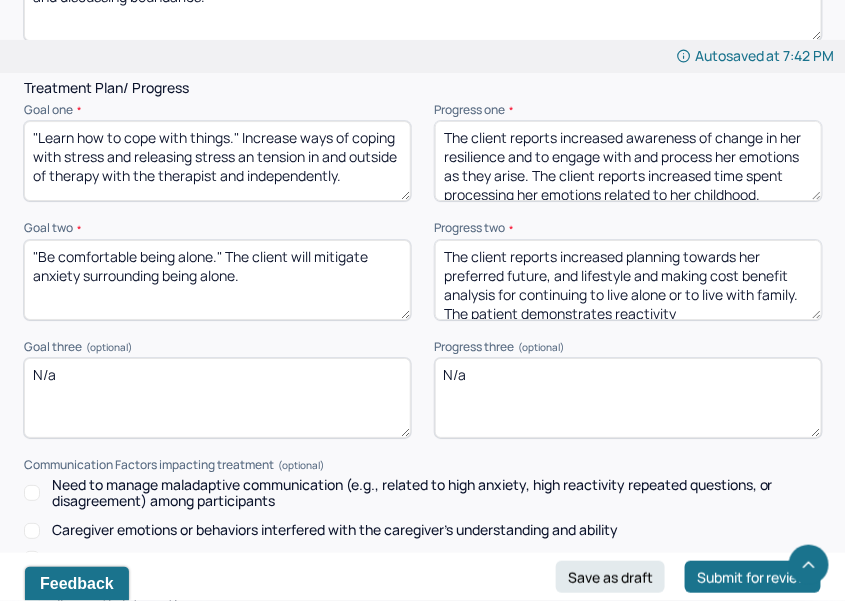 scroll, scrollTop: 2774, scrollLeft: 0, axis: vertical 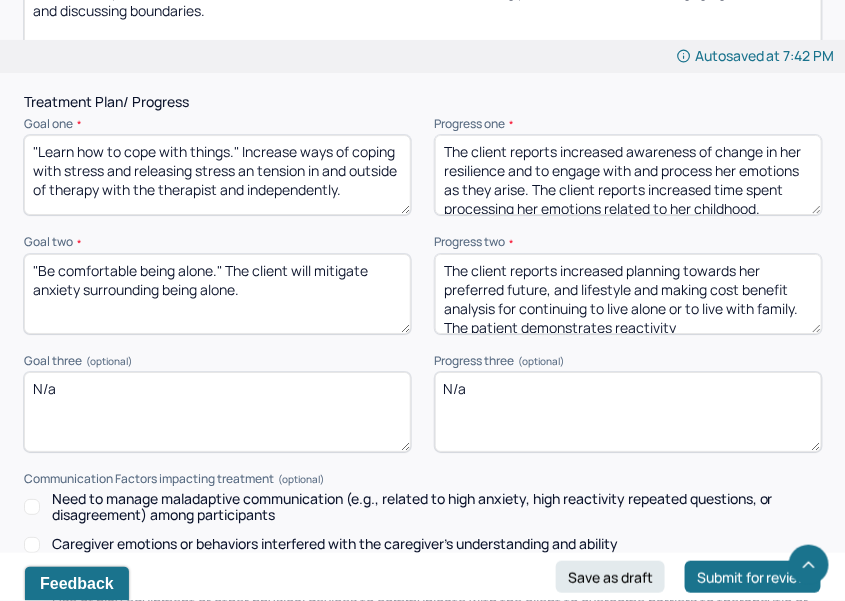 type on "BC" 